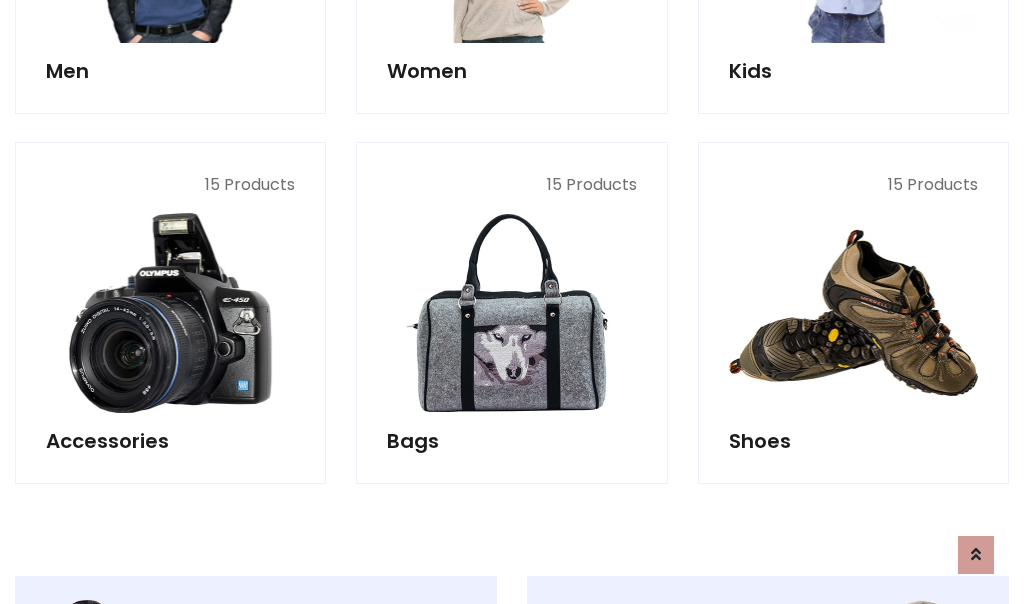 scroll, scrollTop: 853, scrollLeft: 0, axis: vertical 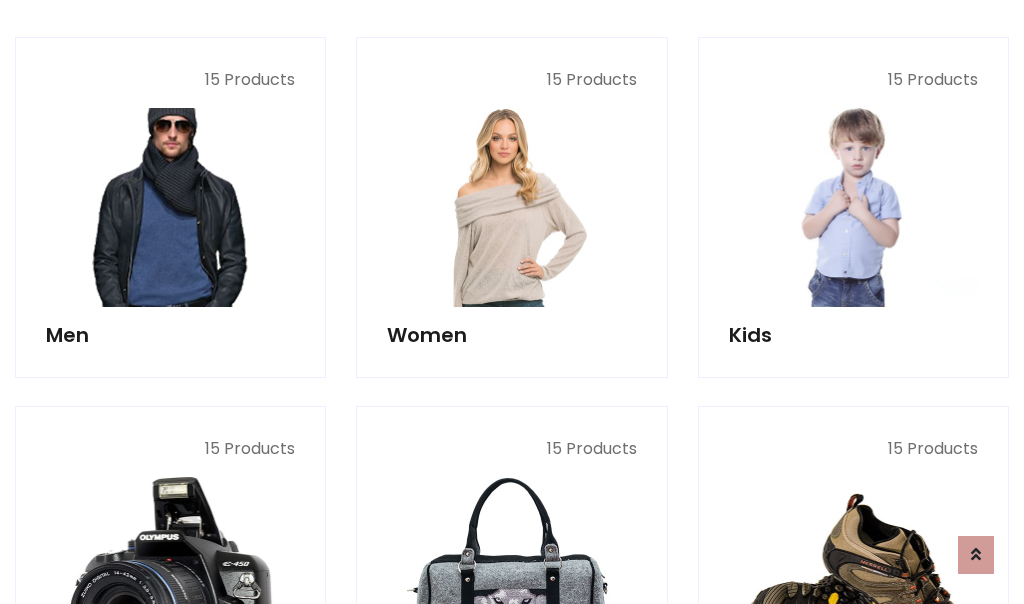 click at bounding box center [170, 207] 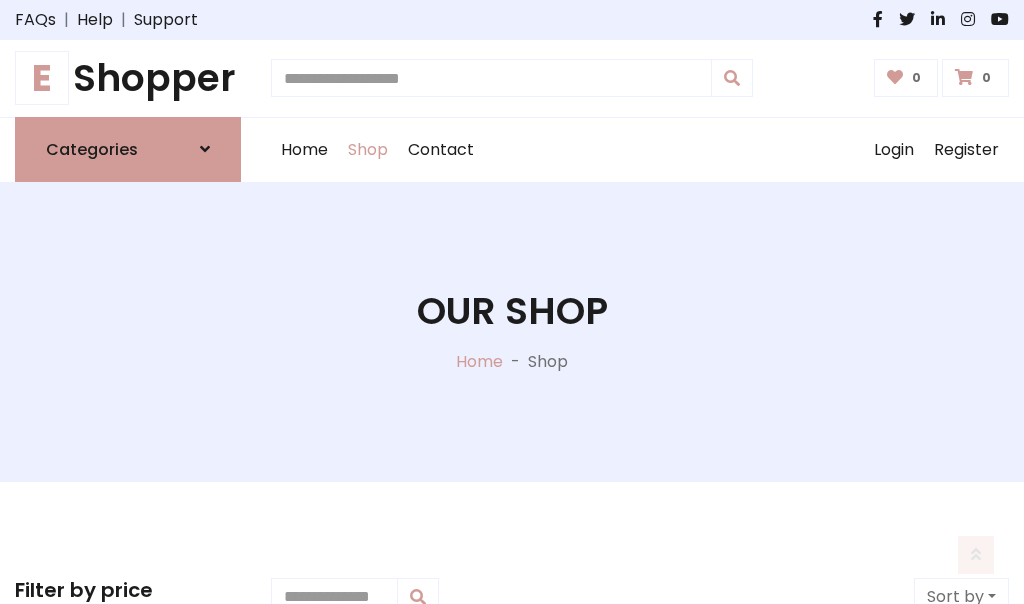 scroll, scrollTop: 807, scrollLeft: 0, axis: vertical 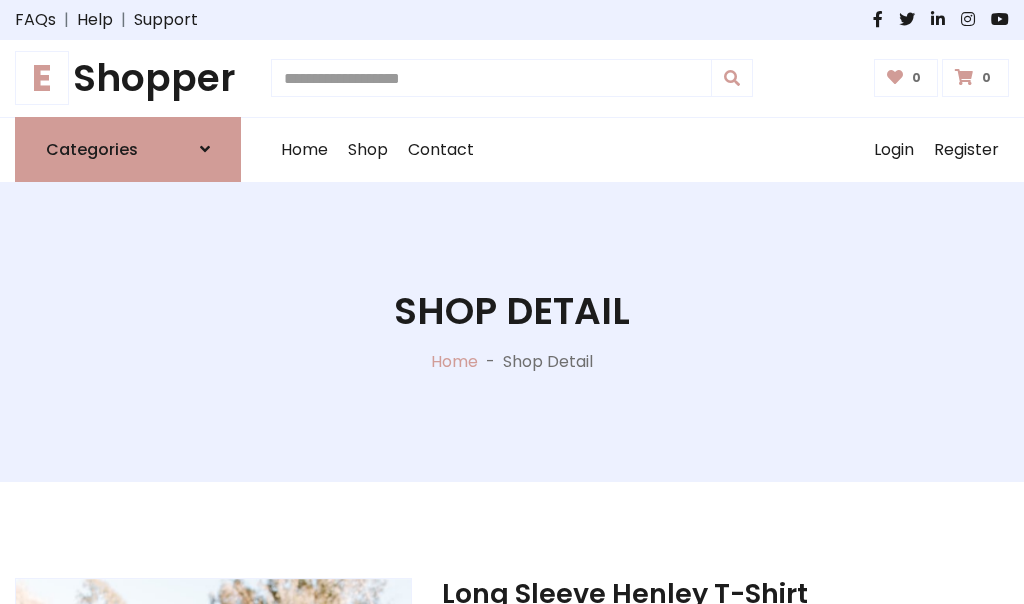 click on "M" at bounding box center [650, 774] 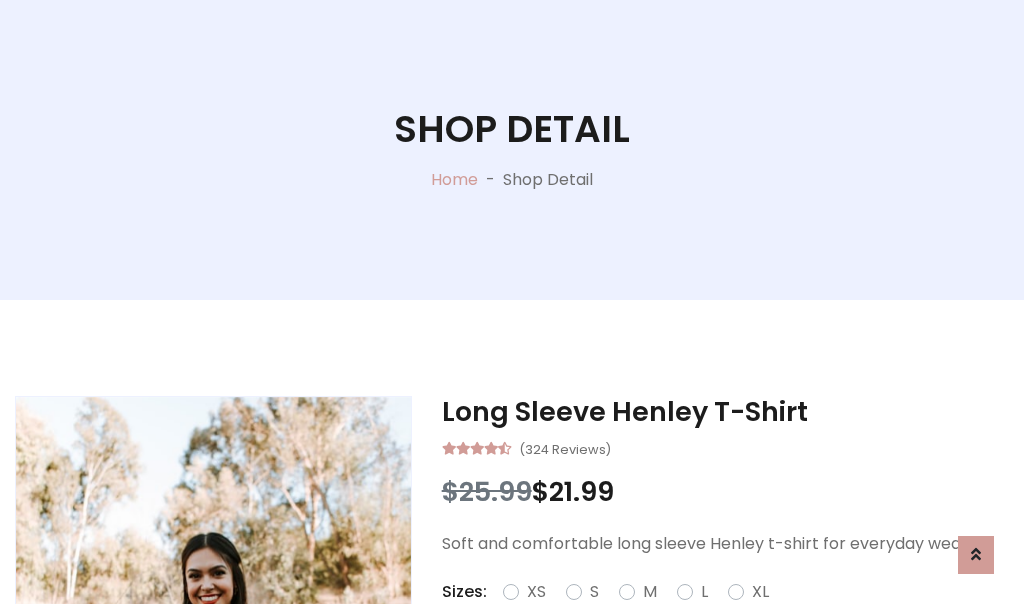 click on "Red" at bounding box center (732, 616) 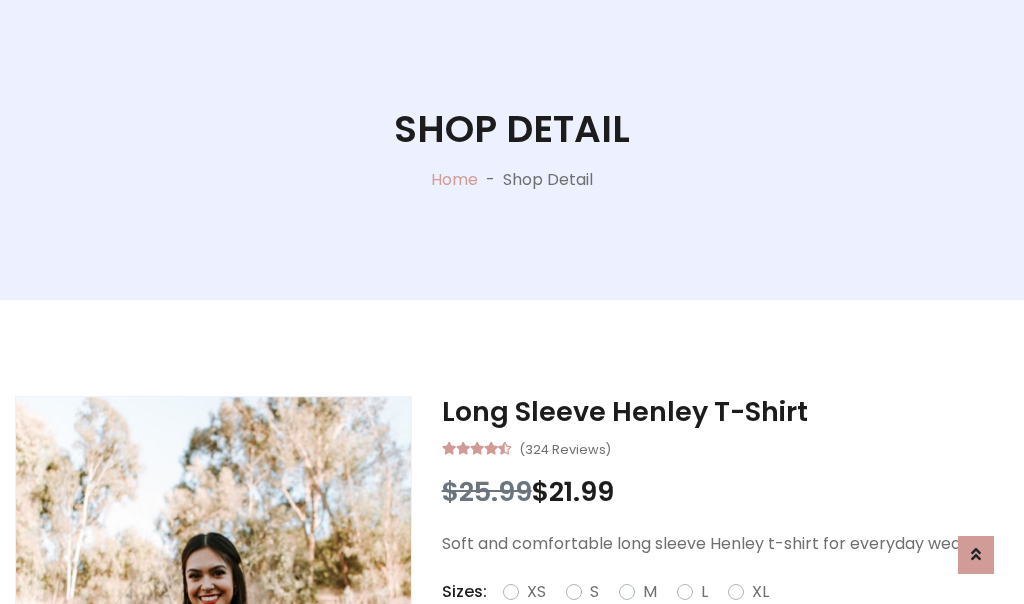 scroll, scrollTop: 206, scrollLeft: 0, axis: vertical 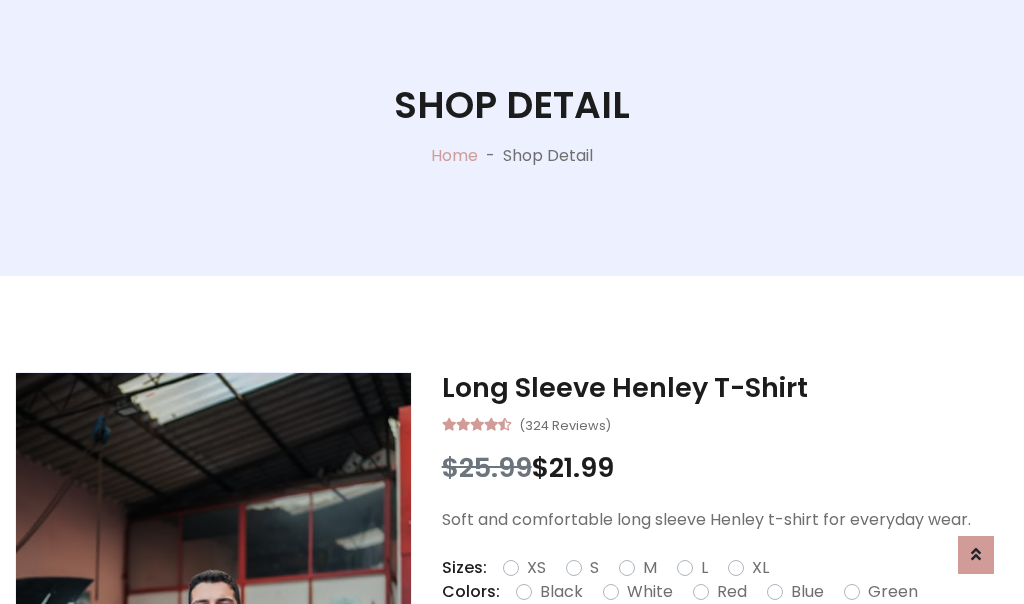 click on "Add To Cart" at bounding box center [663, 655] 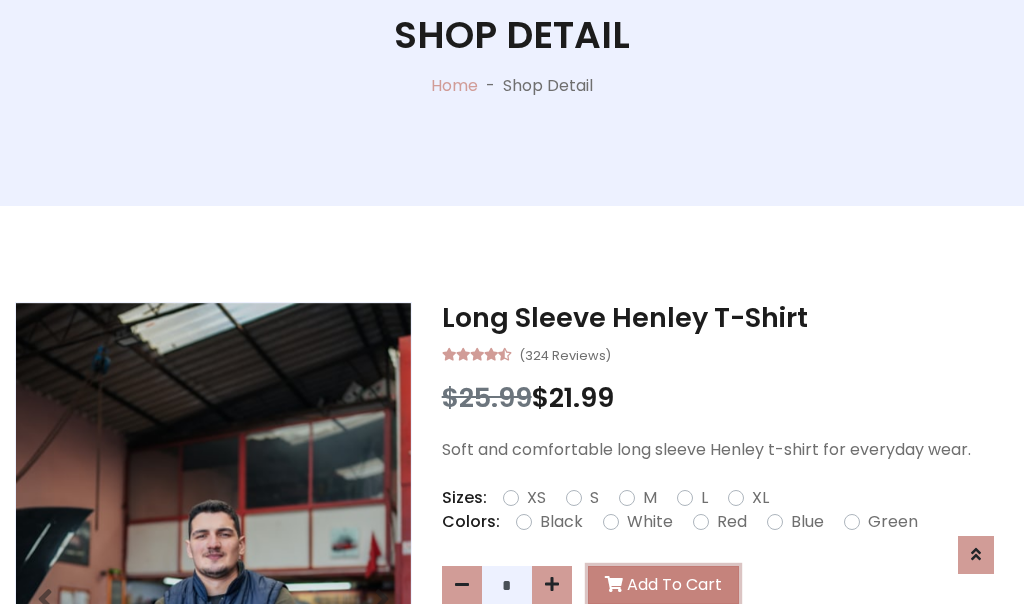 scroll, scrollTop: 0, scrollLeft: 0, axis: both 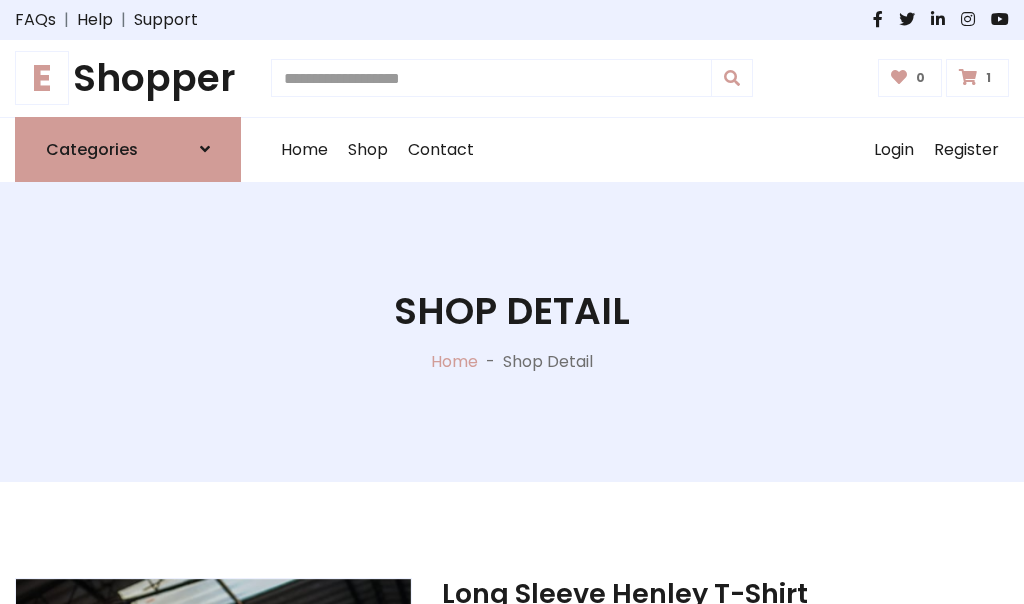 click at bounding box center [968, 77] 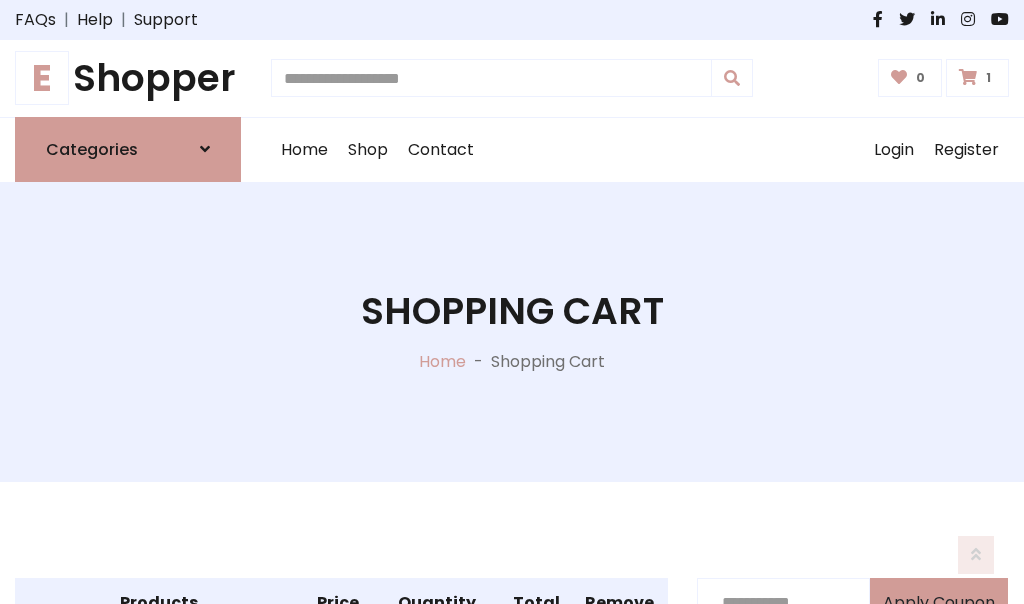 scroll, scrollTop: 474, scrollLeft: 0, axis: vertical 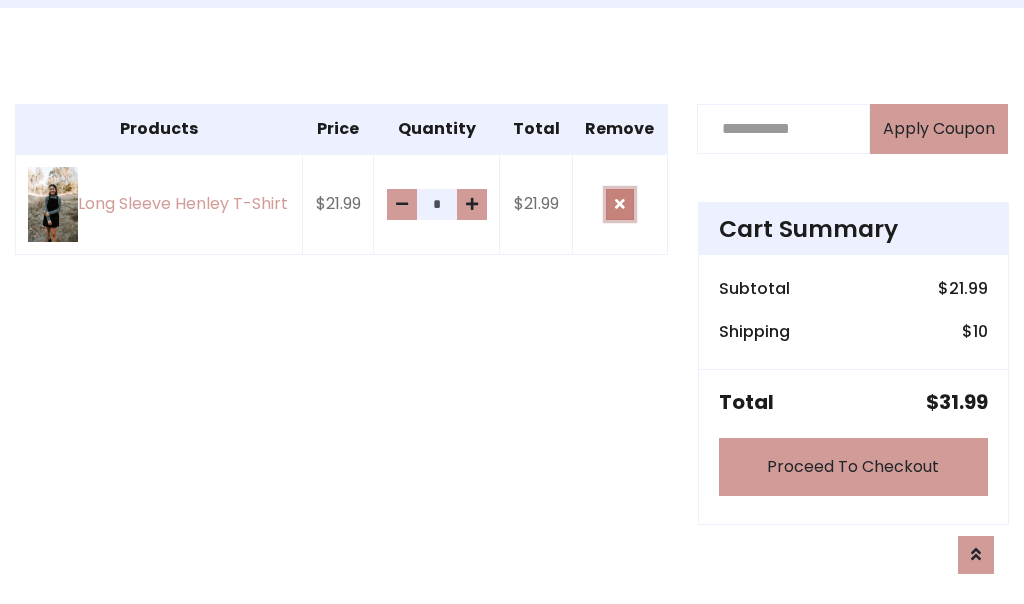 click at bounding box center (620, 204) 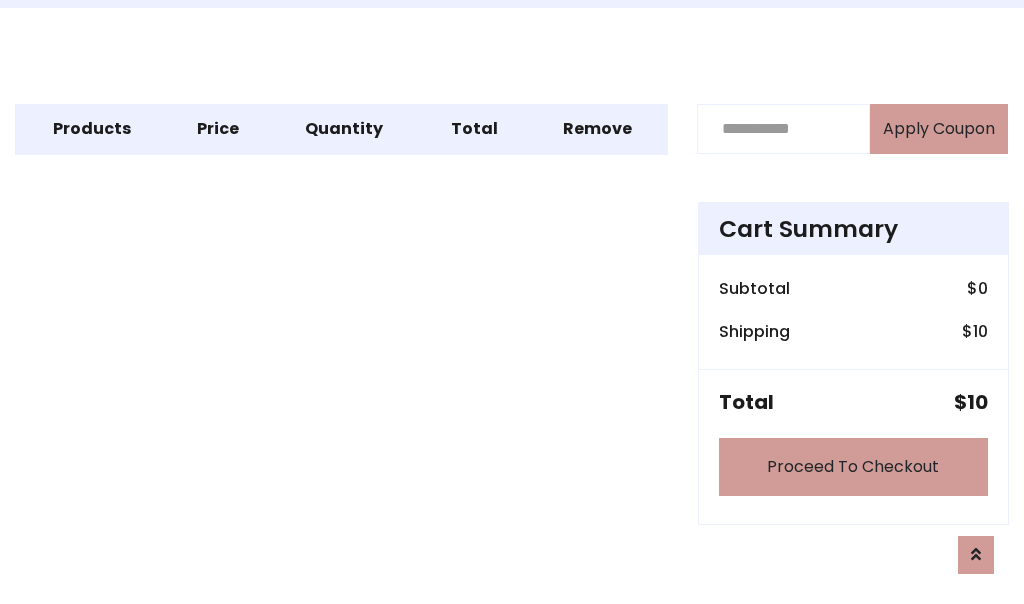 scroll, scrollTop: 247, scrollLeft: 0, axis: vertical 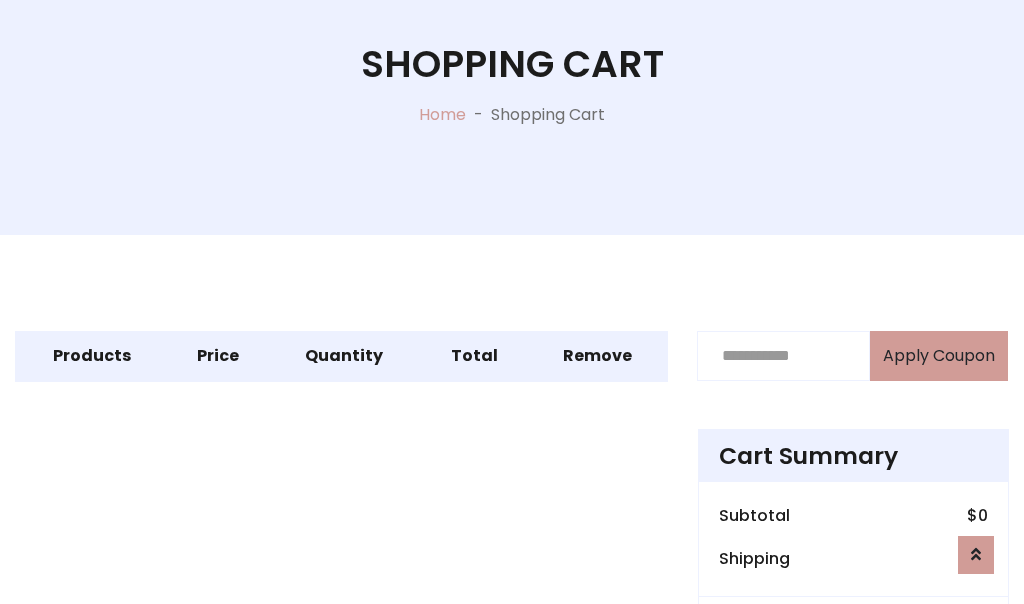 click on "Proceed To Checkout" at bounding box center (853, 694) 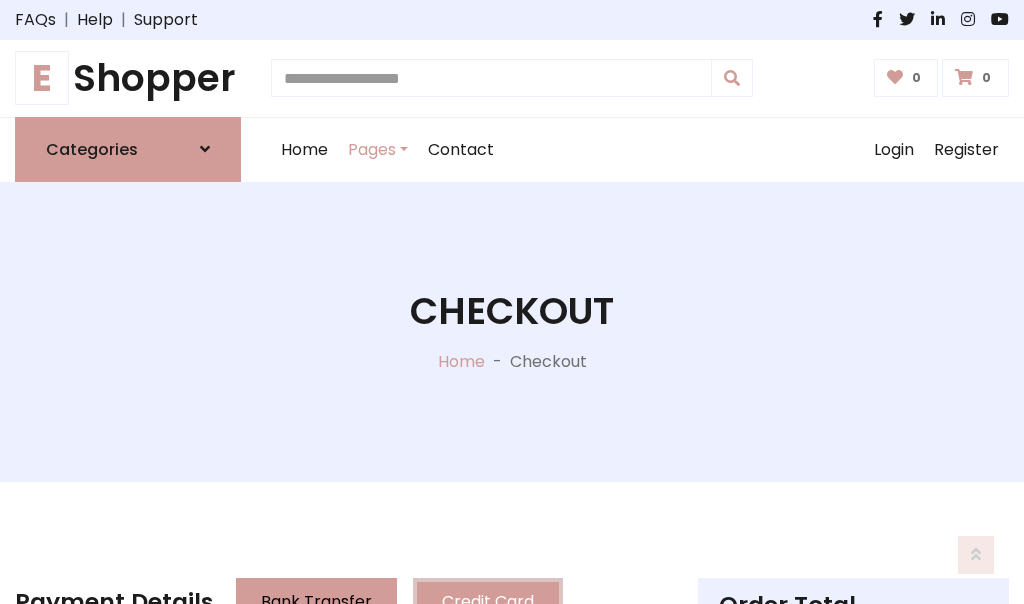 scroll, scrollTop: 137, scrollLeft: 0, axis: vertical 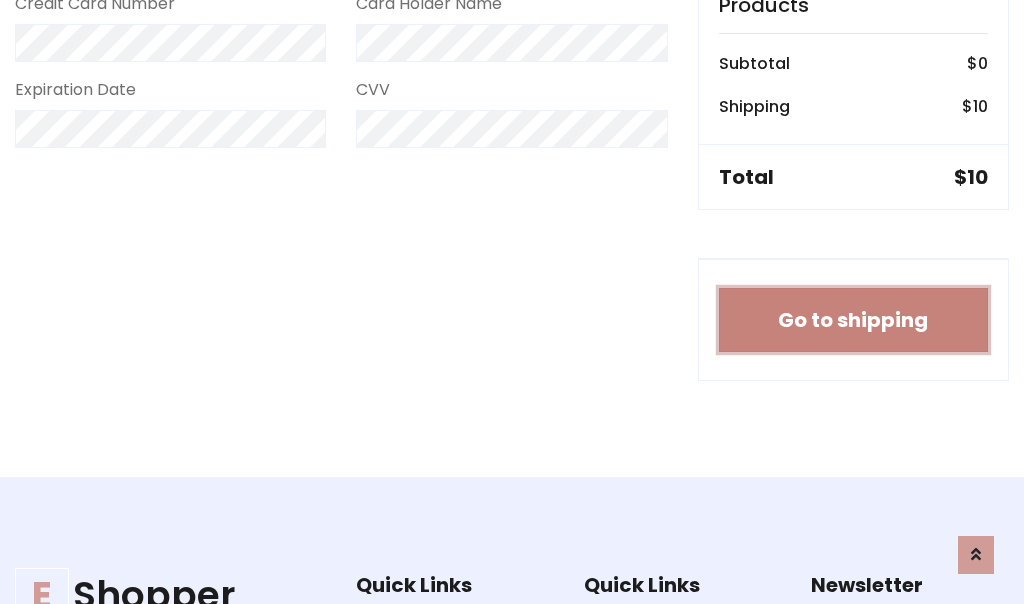 click on "Go to shipping" at bounding box center [853, 320] 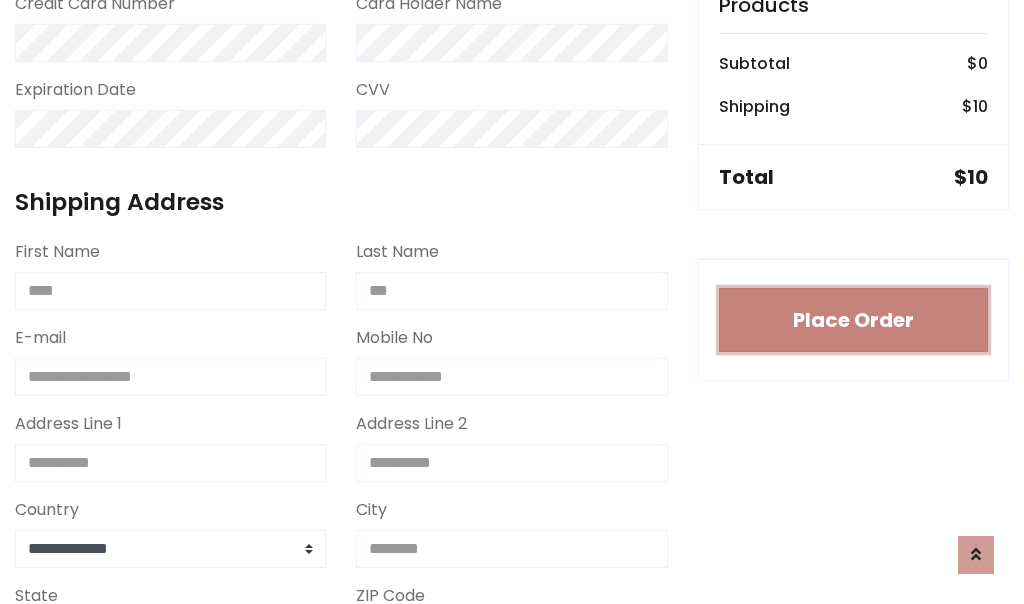 type 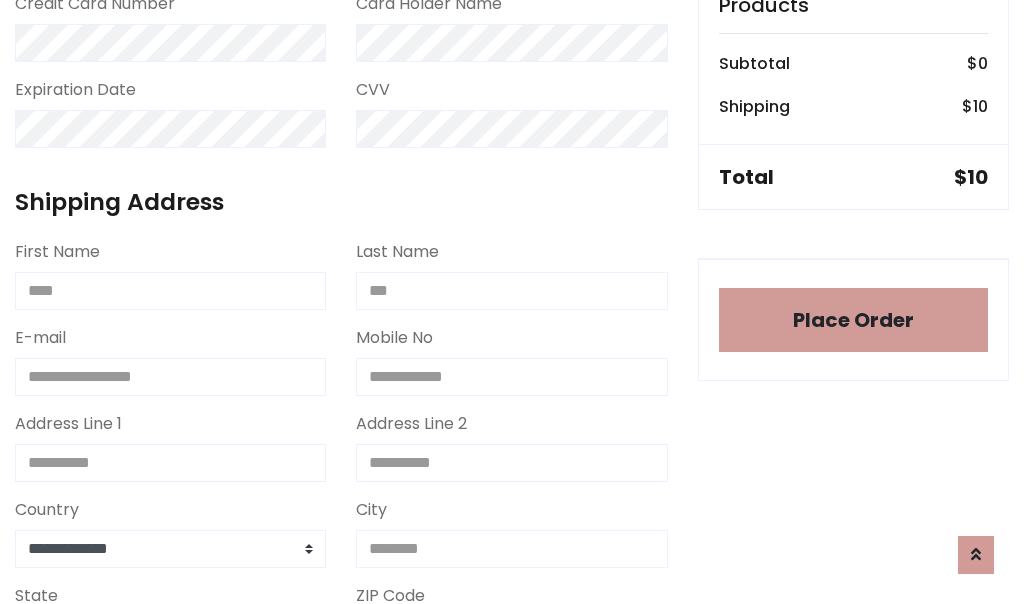scroll, scrollTop: 1216, scrollLeft: 0, axis: vertical 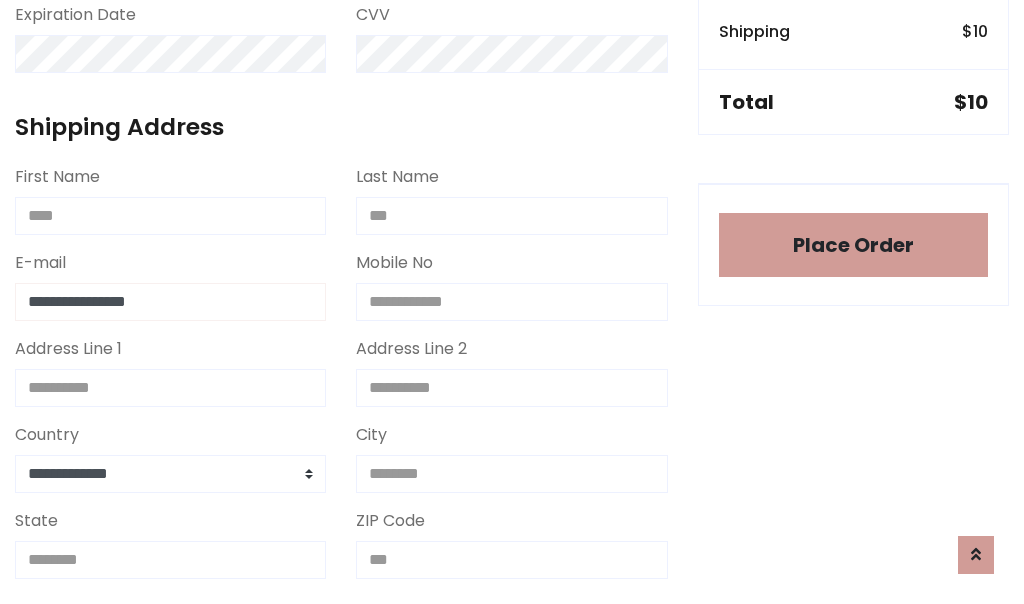 type on "**********" 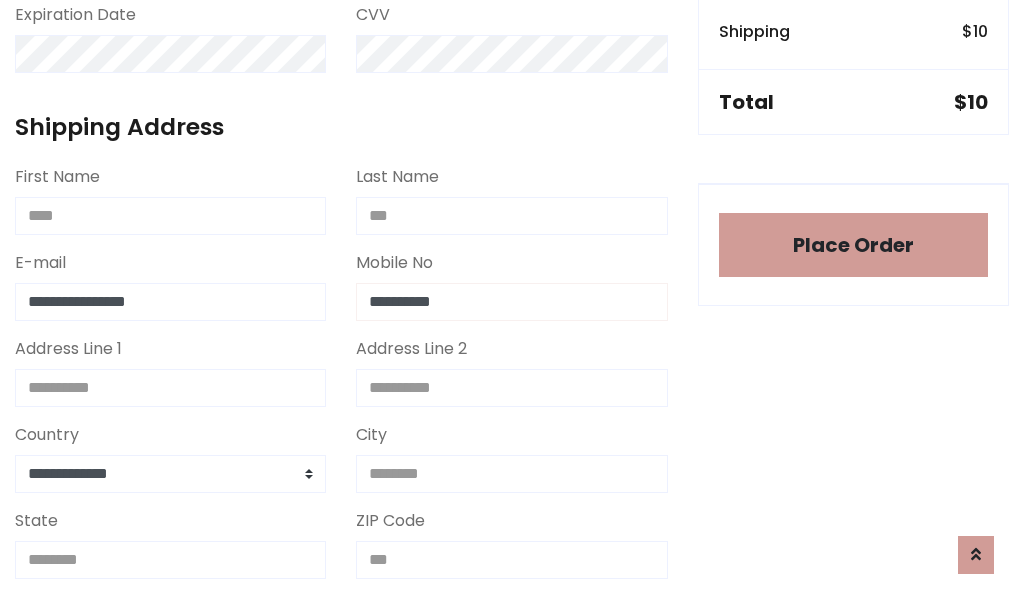 type on "**********" 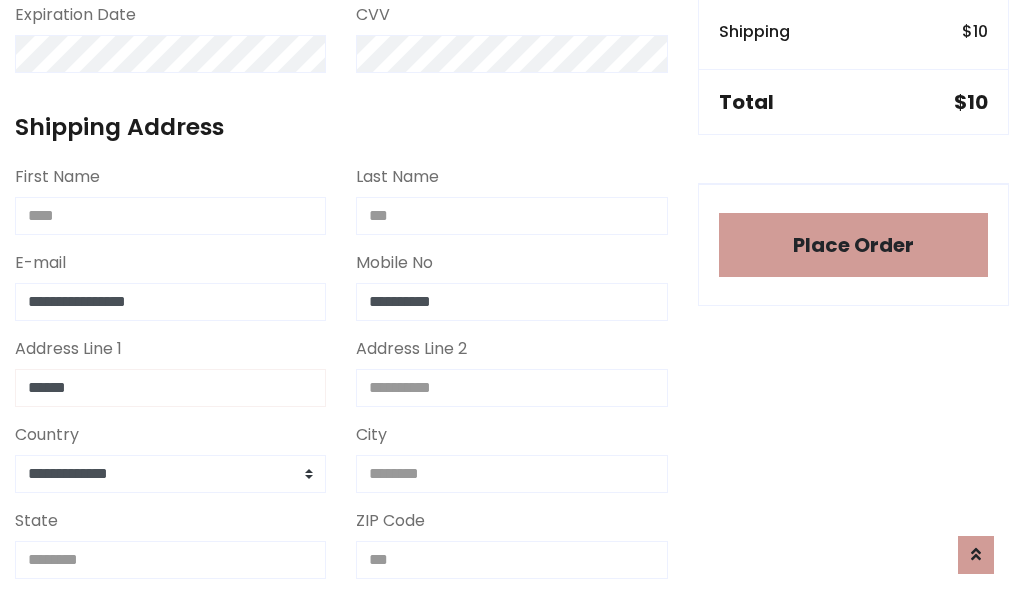 type on "******" 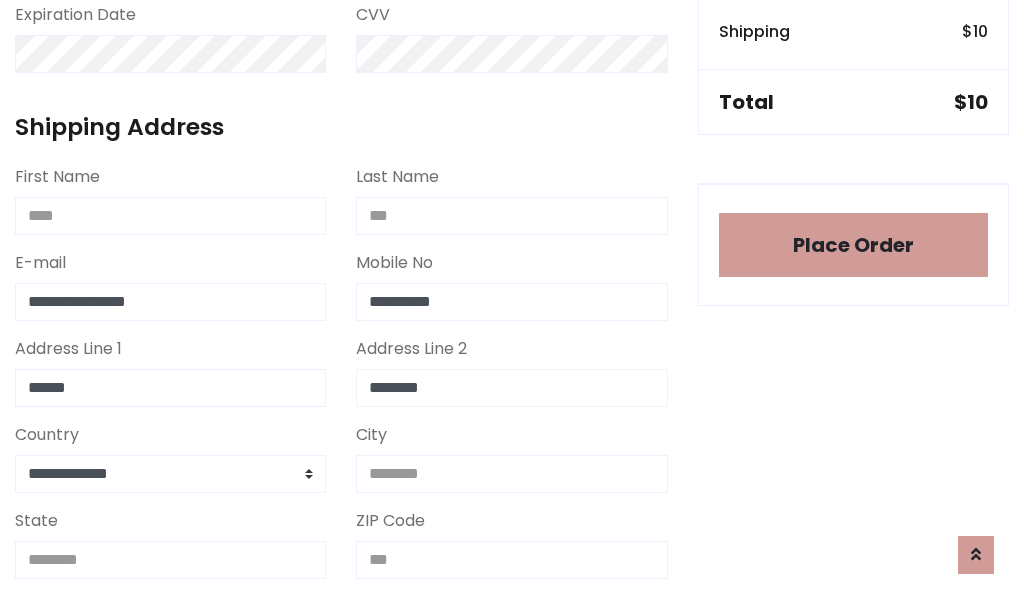 type on "********" 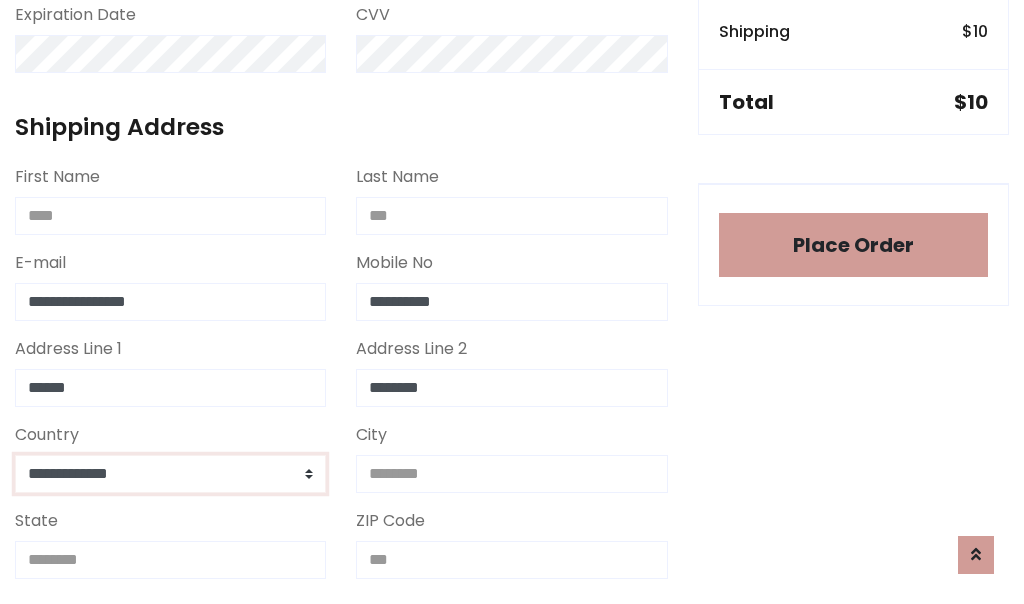 select on "*******" 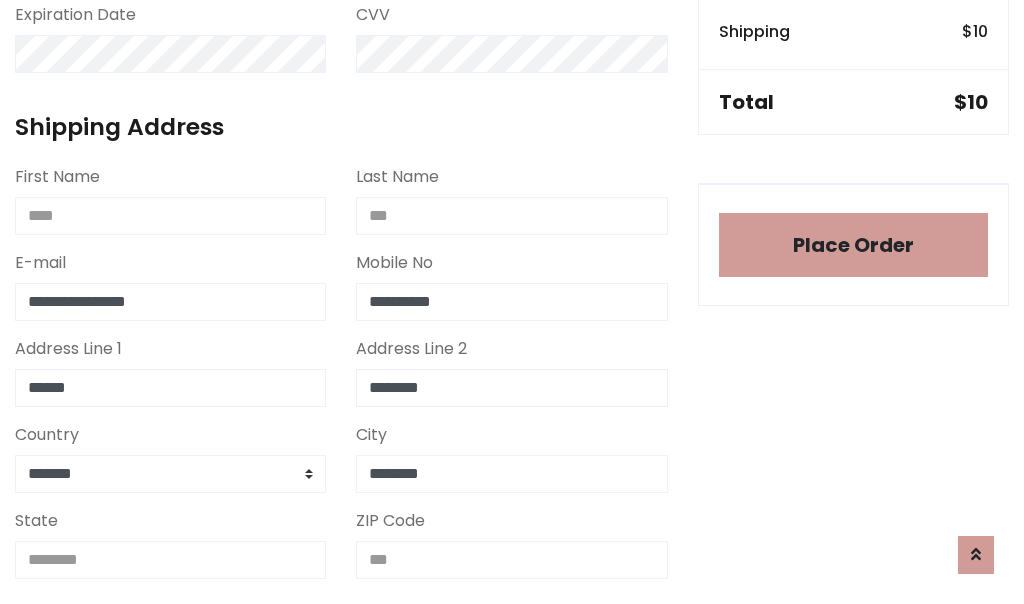 type on "********" 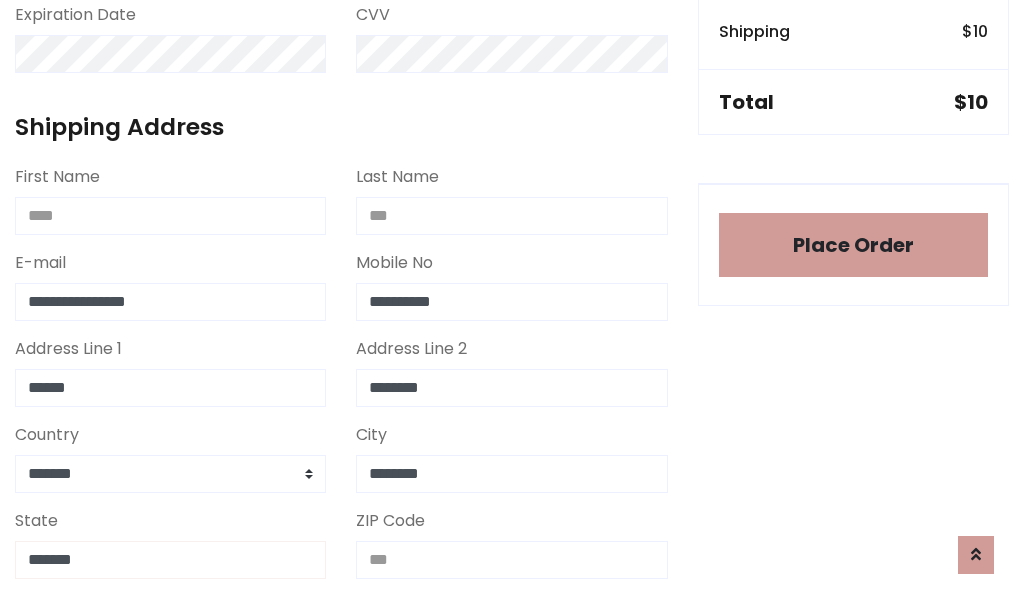 type on "*******" 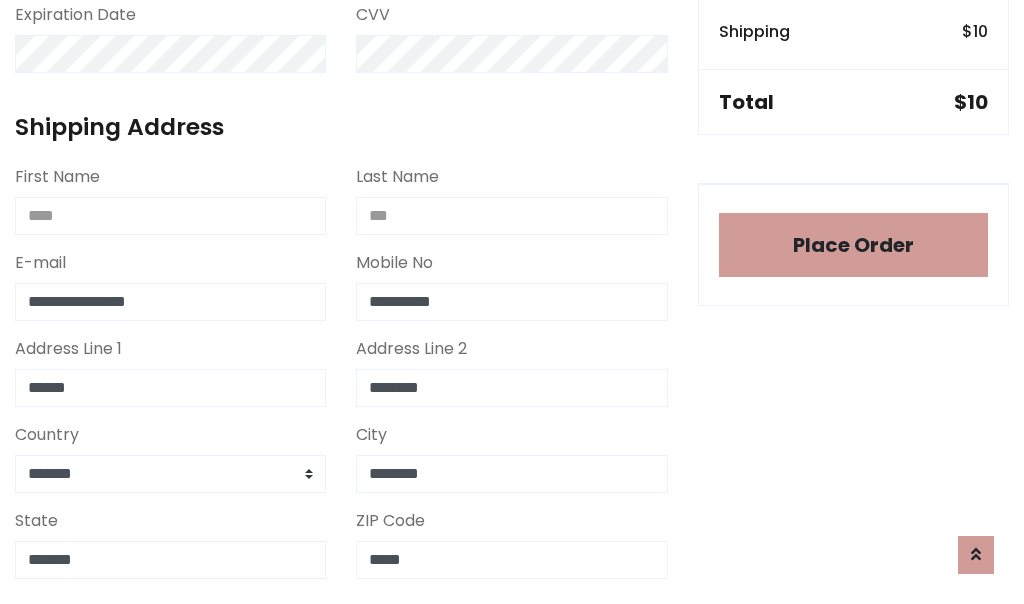 scroll, scrollTop: 403, scrollLeft: 0, axis: vertical 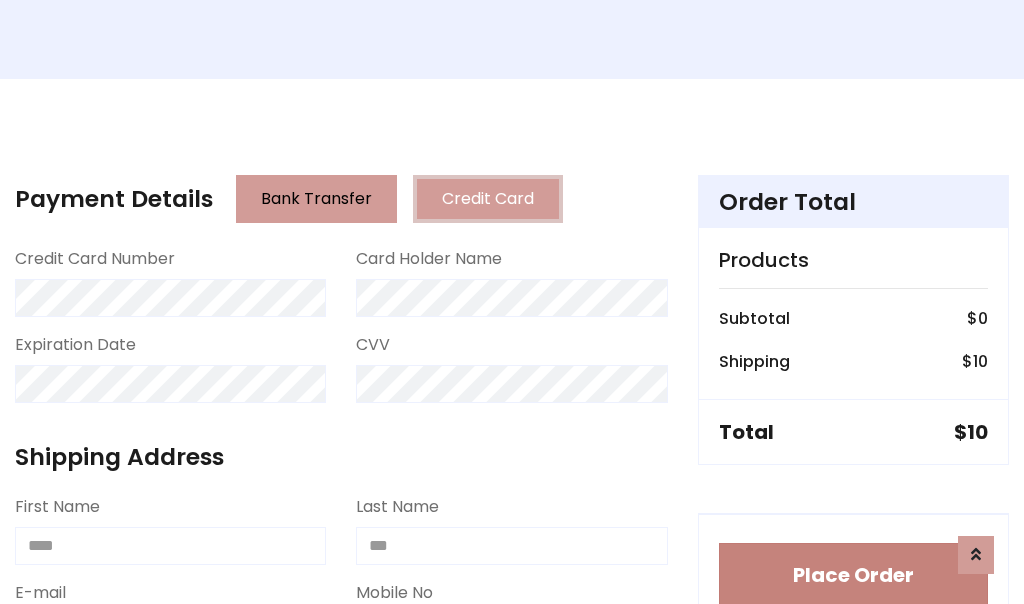 type on "*****" 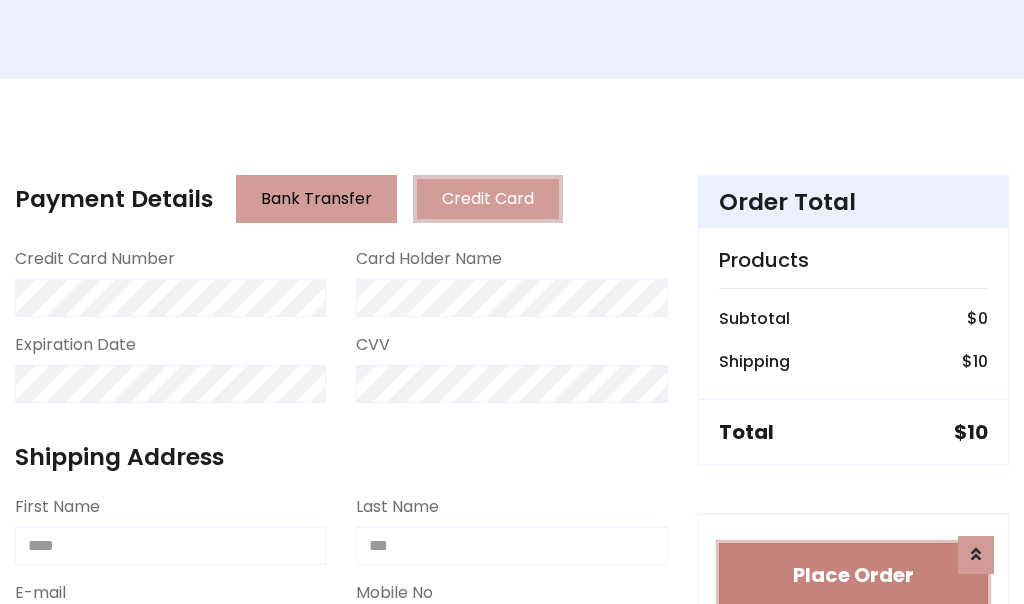 click on "Place Order" at bounding box center [853, 575] 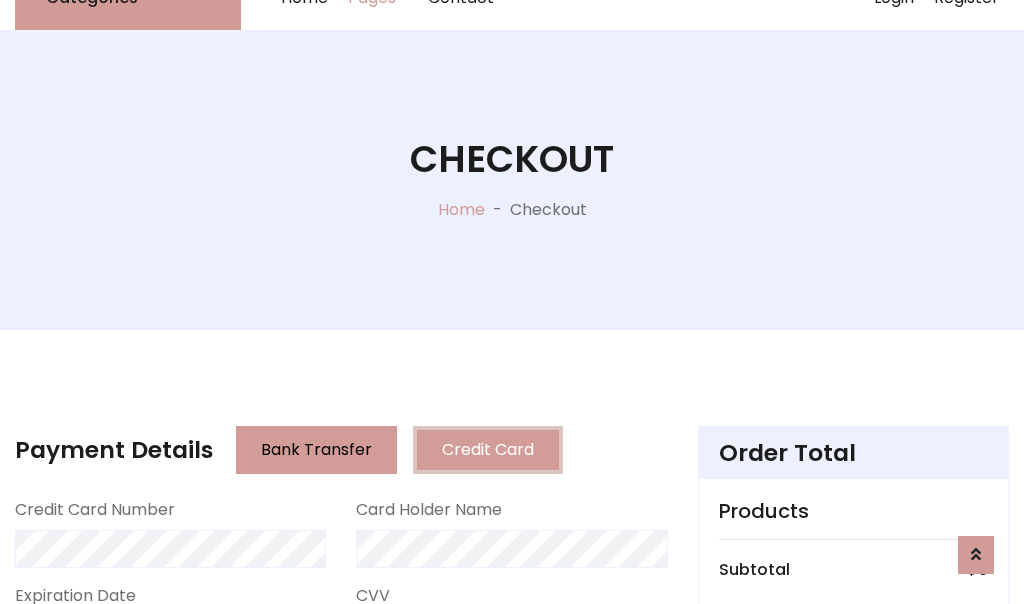 scroll, scrollTop: 0, scrollLeft: 0, axis: both 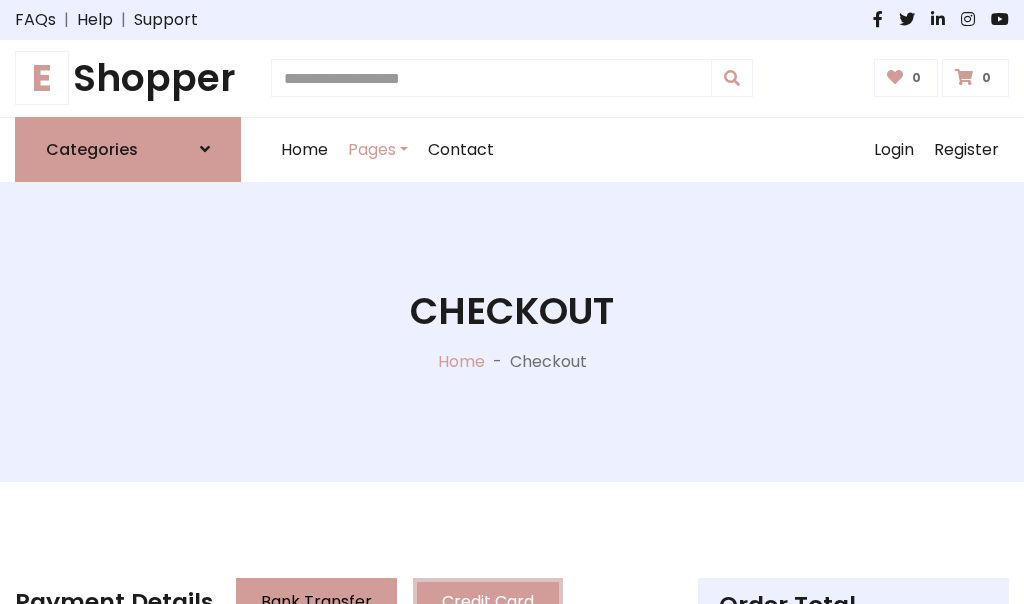 click on "E Shopper" at bounding box center (128, 78) 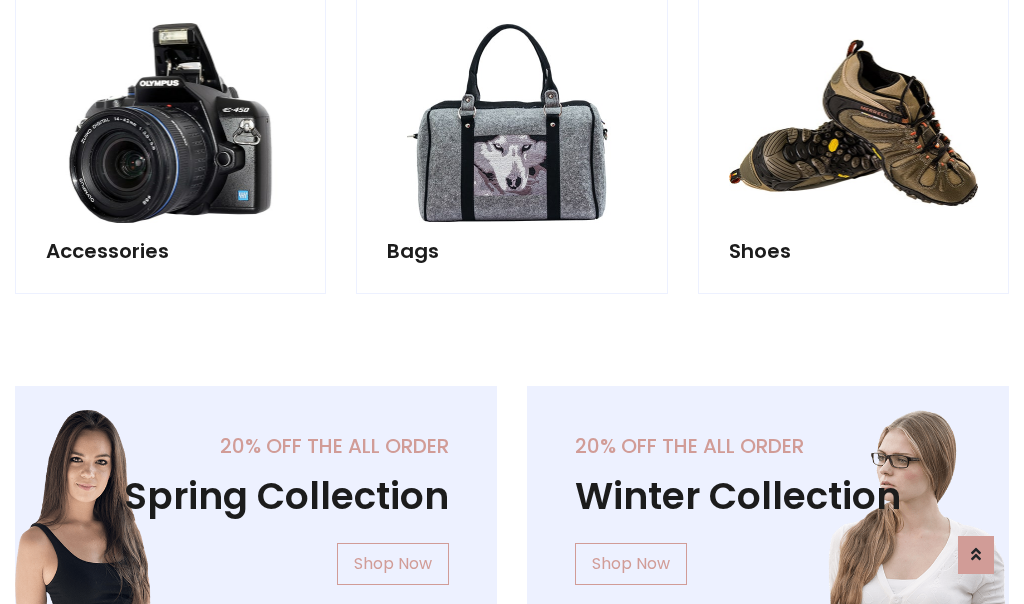 scroll, scrollTop: 770, scrollLeft: 0, axis: vertical 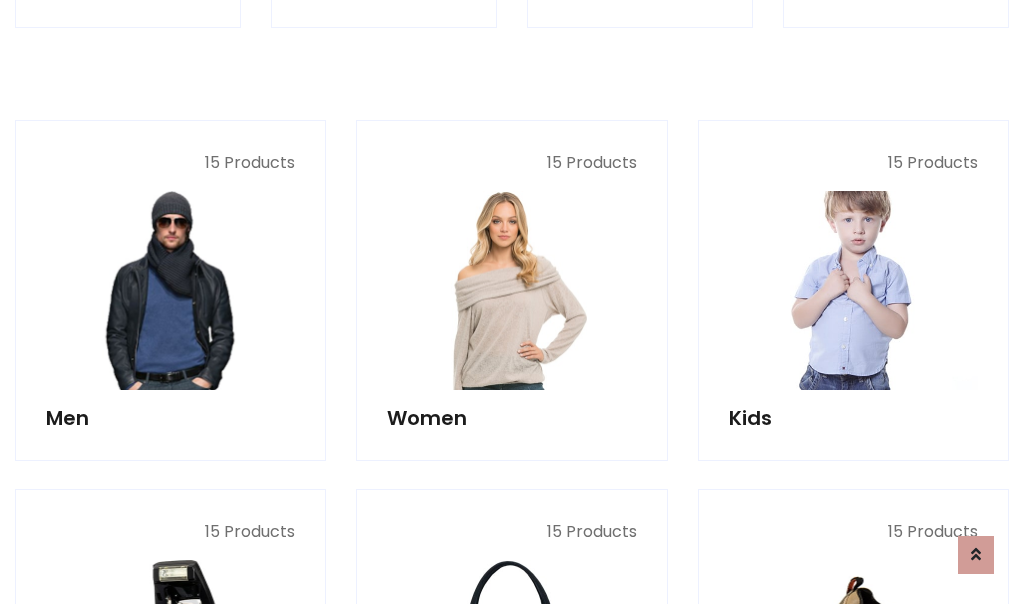 click at bounding box center [853, 290] 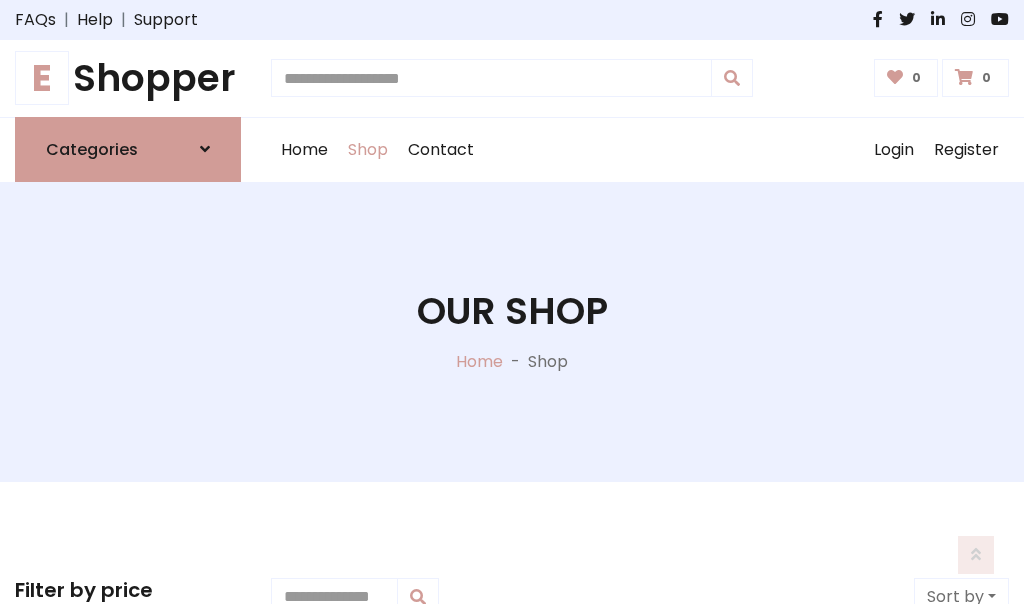 scroll, scrollTop: 549, scrollLeft: 0, axis: vertical 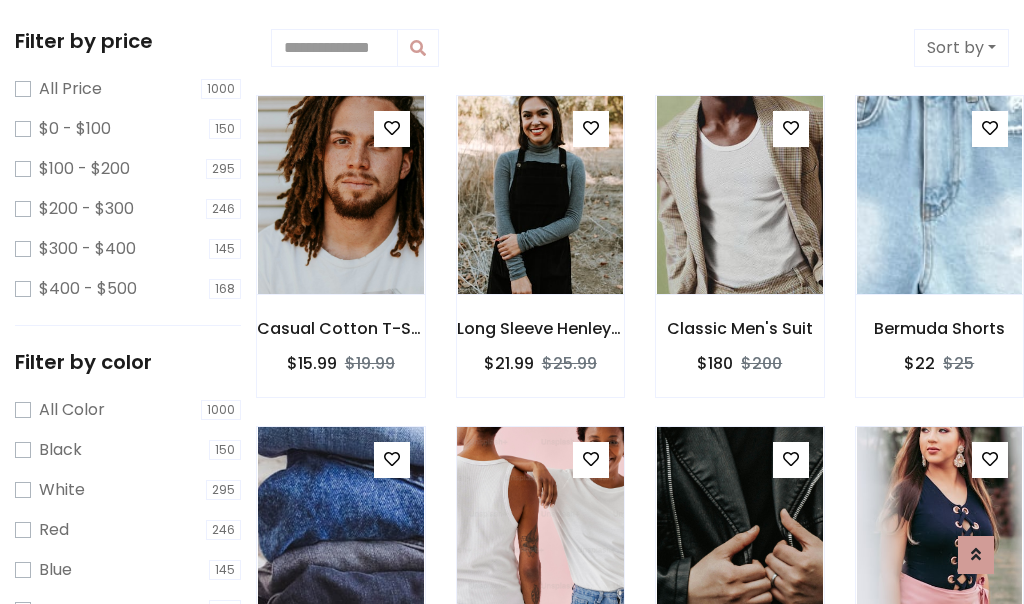 click at bounding box center (591, 459) 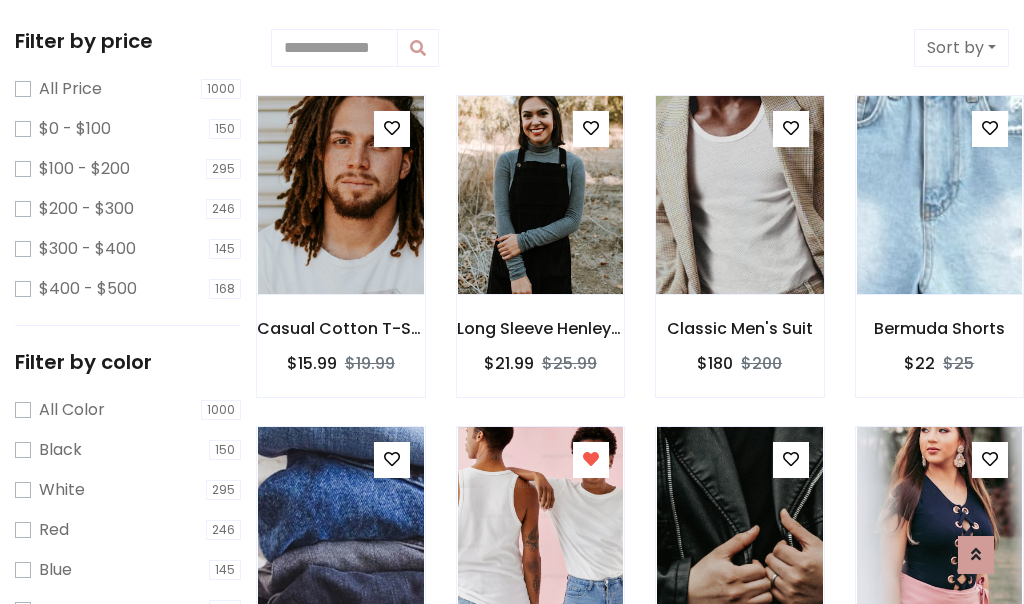 click at bounding box center [739, 195] 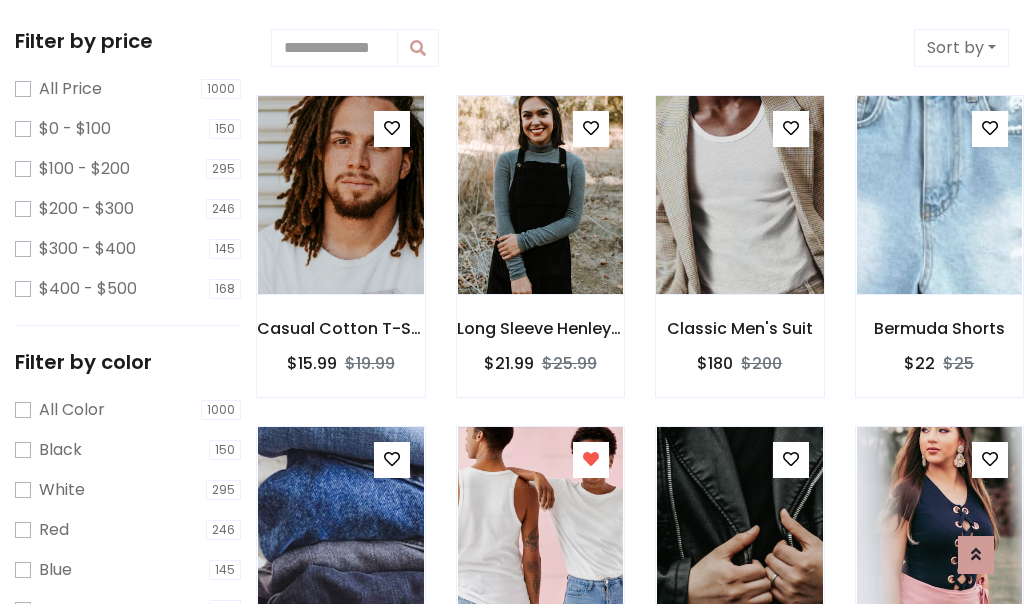 scroll, scrollTop: 547, scrollLeft: 0, axis: vertical 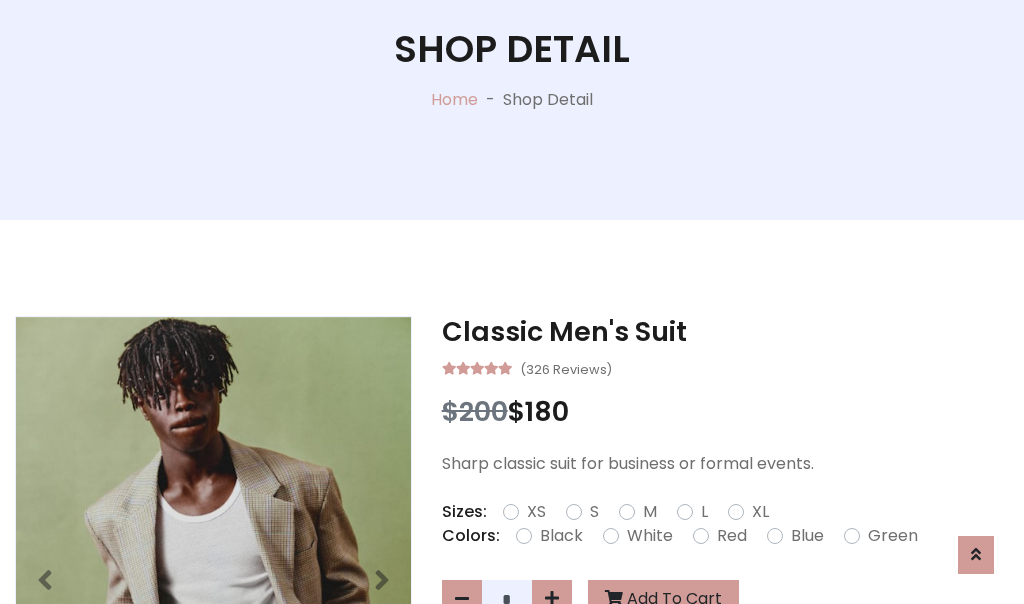 click on "XL" at bounding box center (760, 512) 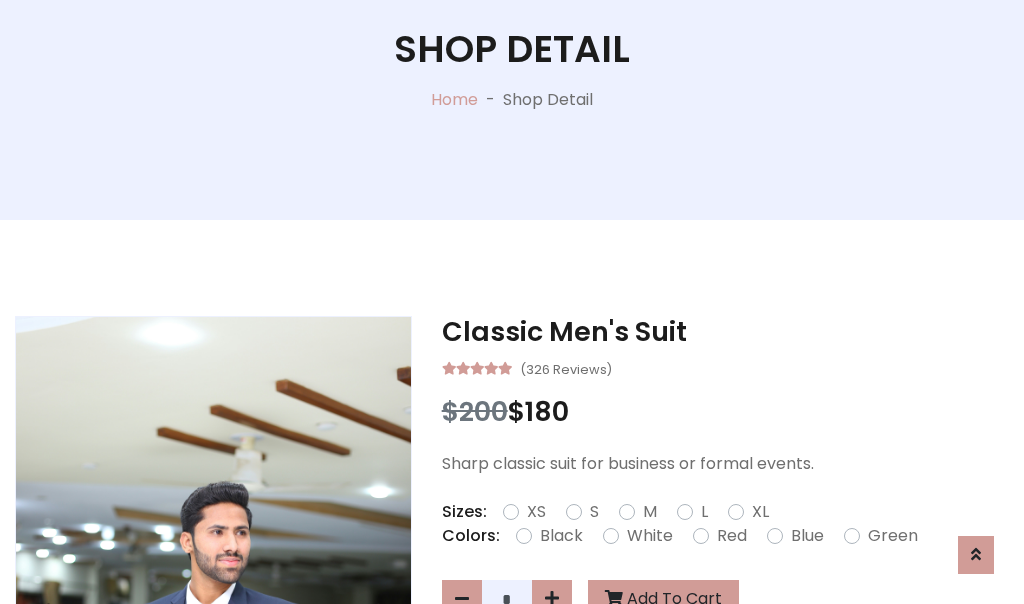 click on "Black" at bounding box center [561, 536] 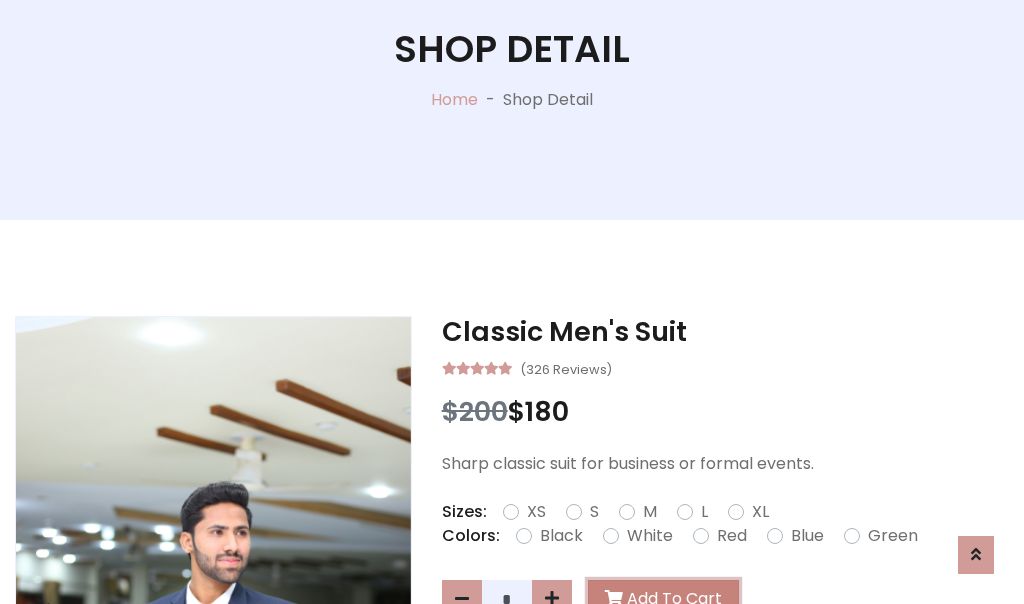click on "Add To Cart" at bounding box center (663, 599) 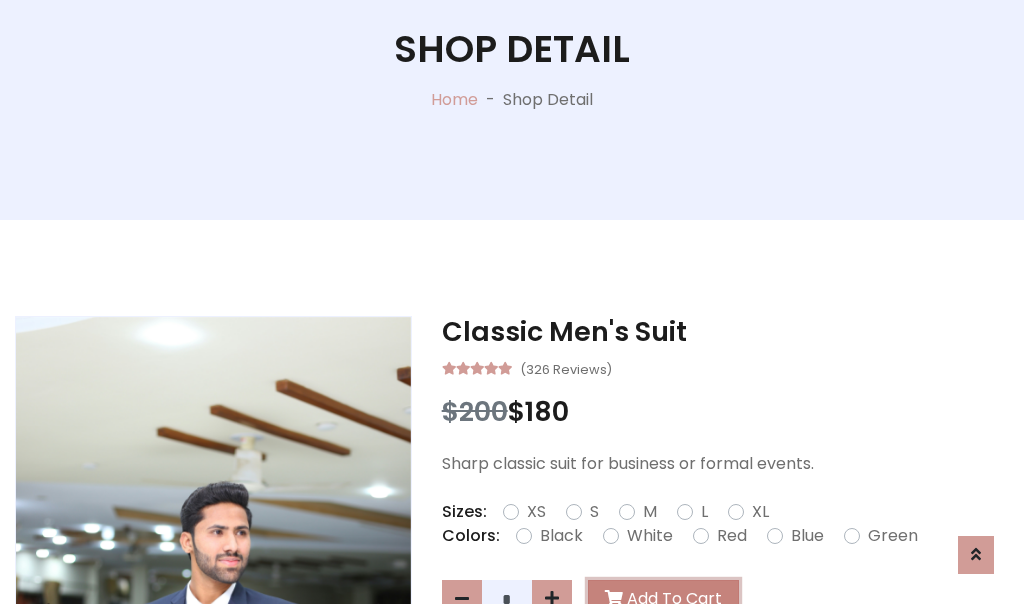 scroll, scrollTop: 0, scrollLeft: 0, axis: both 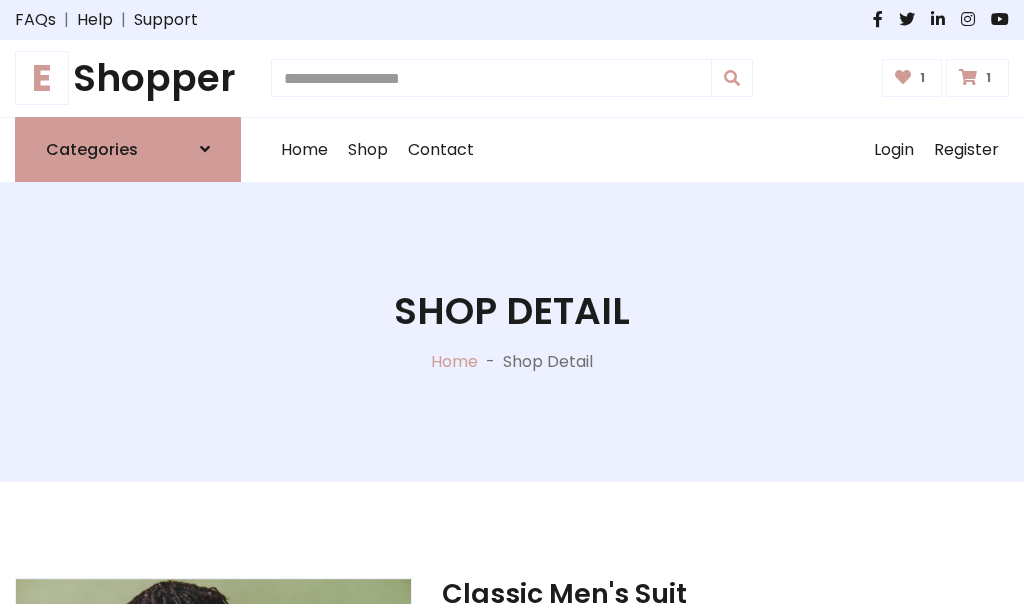 click at bounding box center (968, 77) 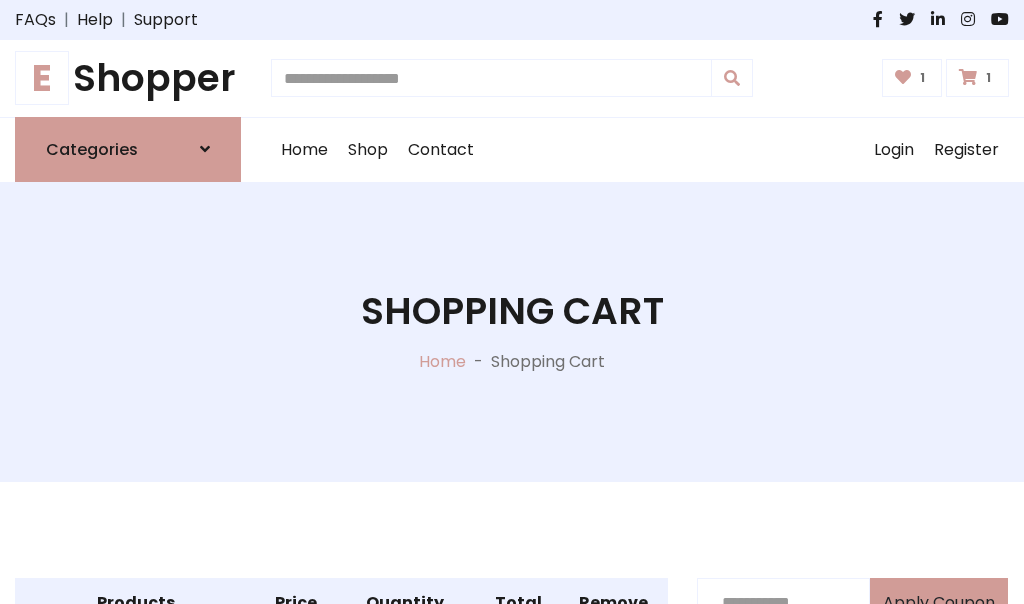 scroll, scrollTop: 570, scrollLeft: 0, axis: vertical 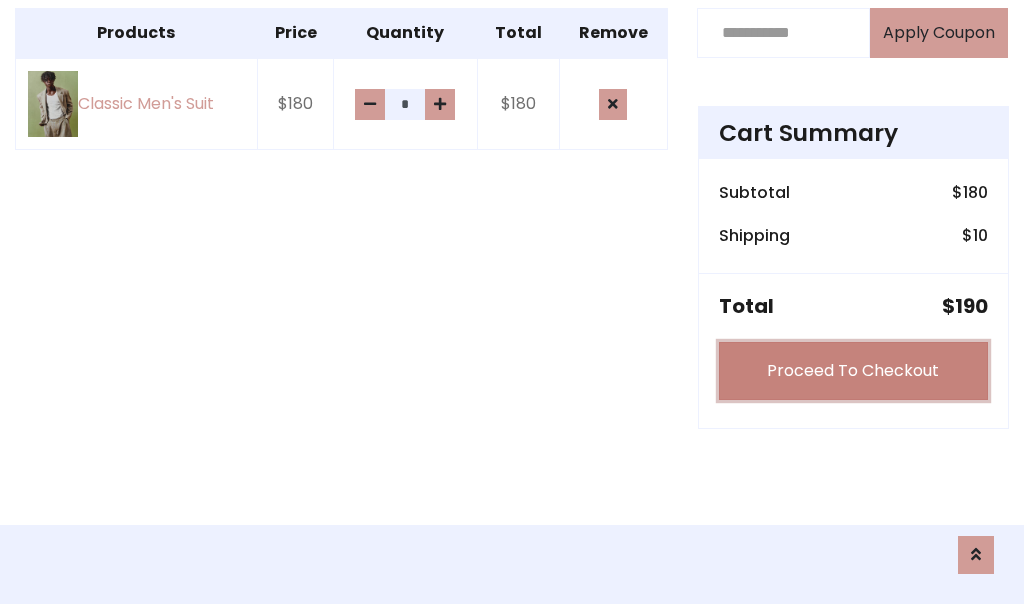 click on "Proceed To Checkout" at bounding box center [853, 371] 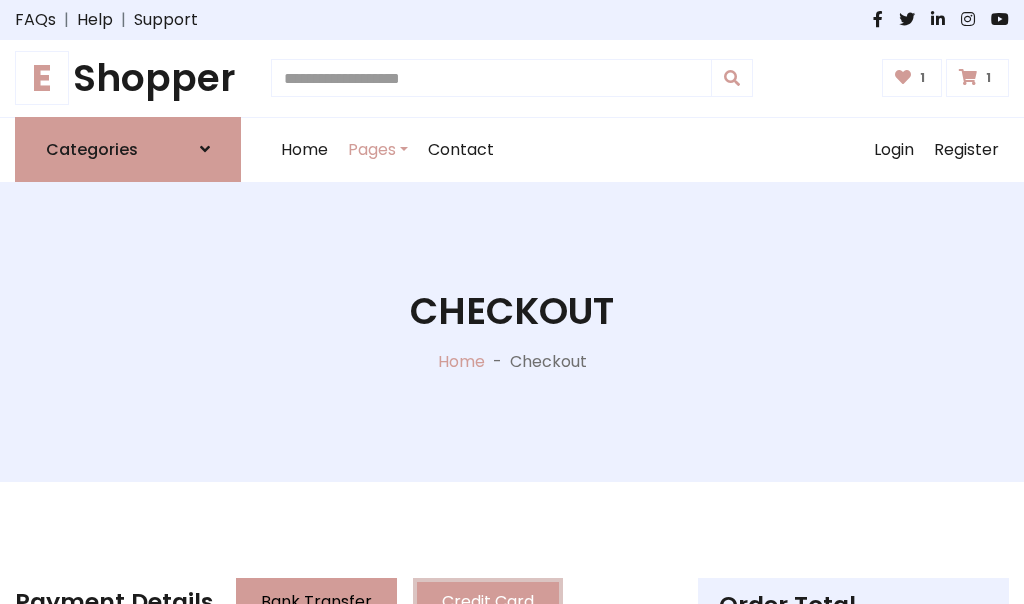 scroll, scrollTop: 201, scrollLeft: 0, axis: vertical 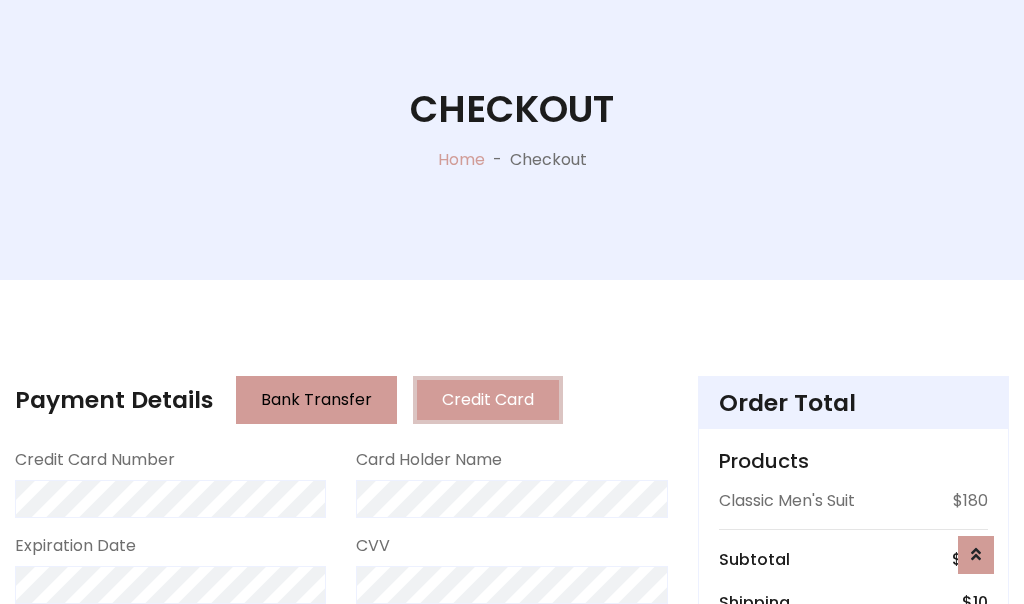 click on "Go to shipping" at bounding box center (853, 816) 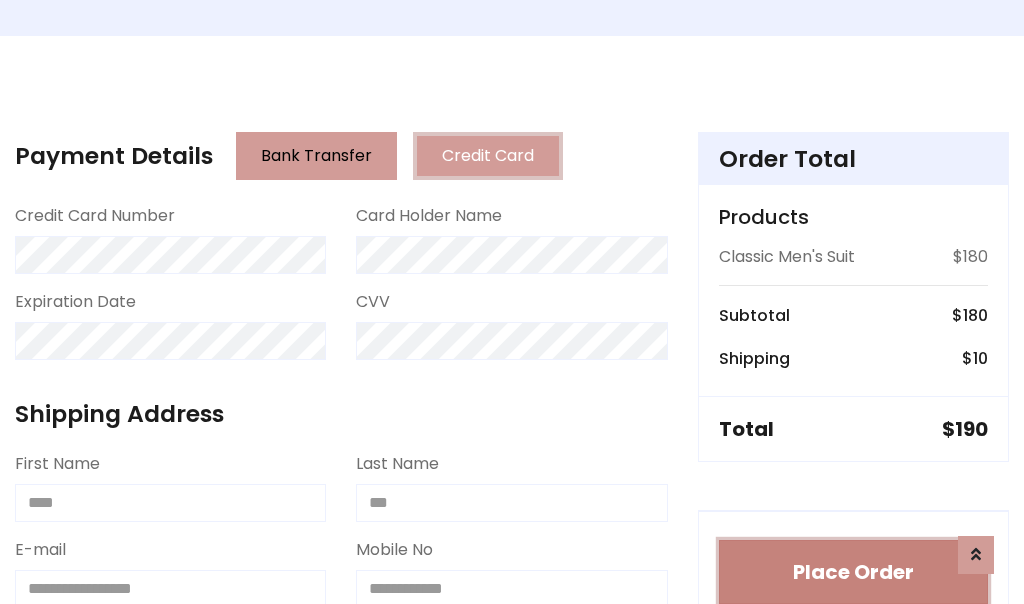 type 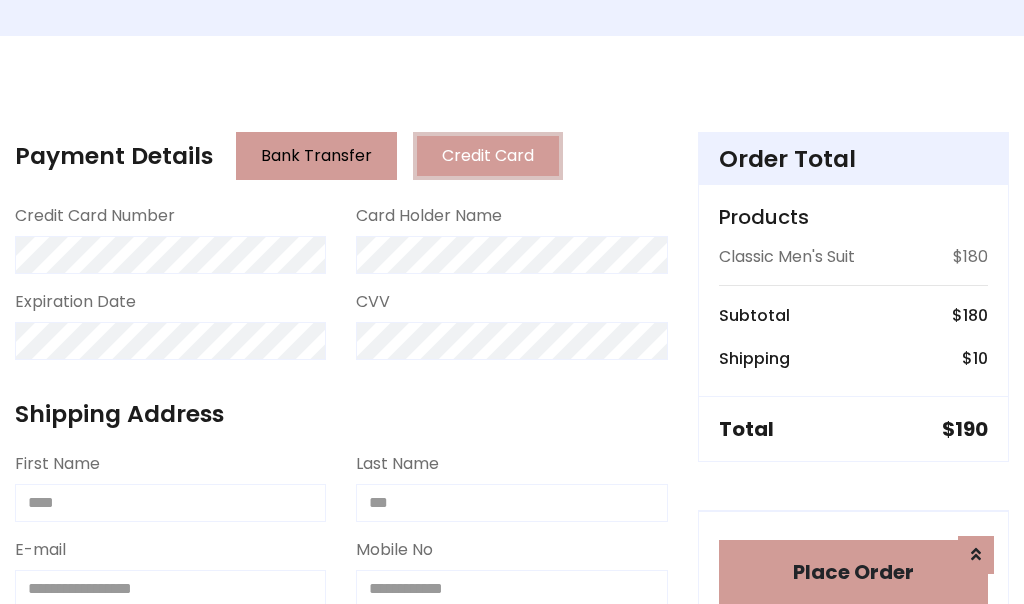 scroll, scrollTop: 1216, scrollLeft: 0, axis: vertical 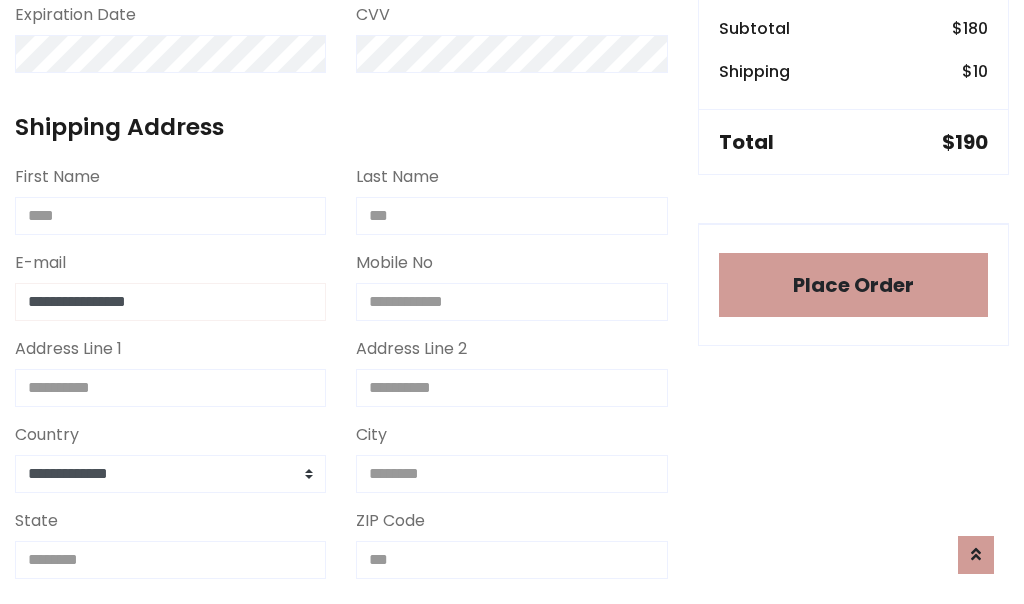 type on "**********" 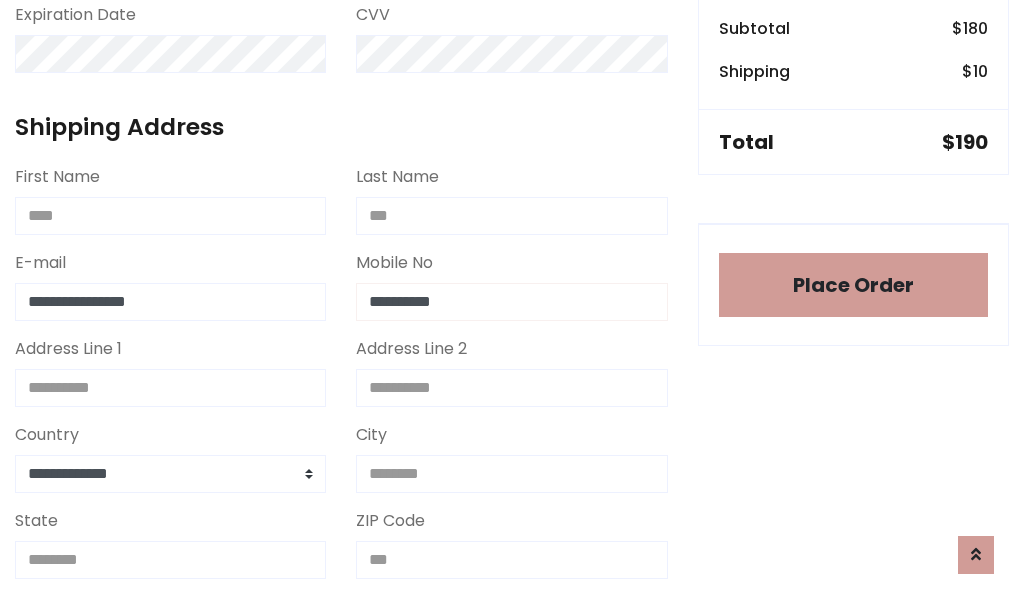 scroll, scrollTop: 573, scrollLeft: 0, axis: vertical 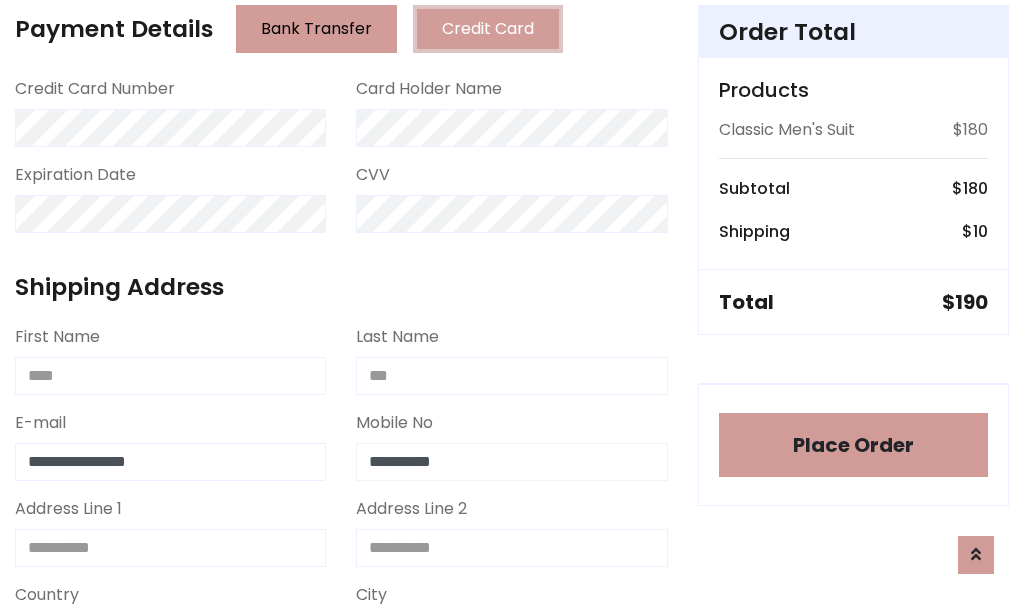 type on "**********" 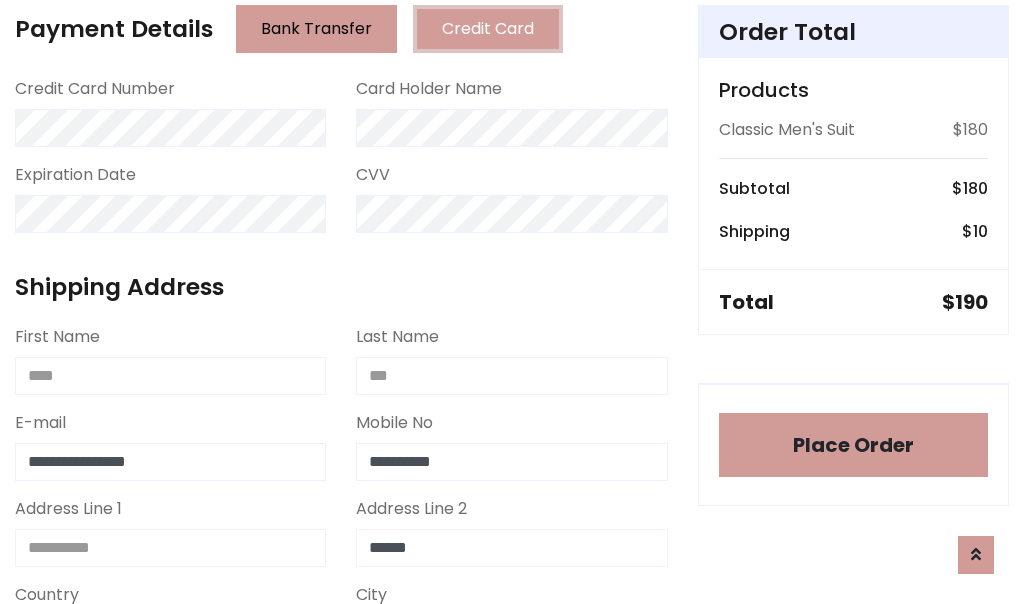 type on "******" 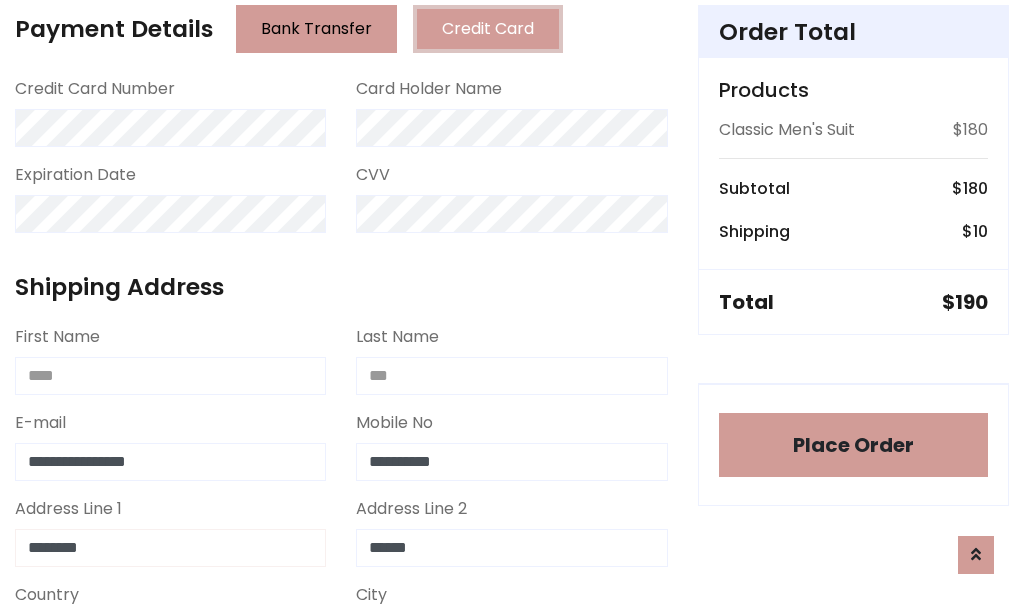 type on "********" 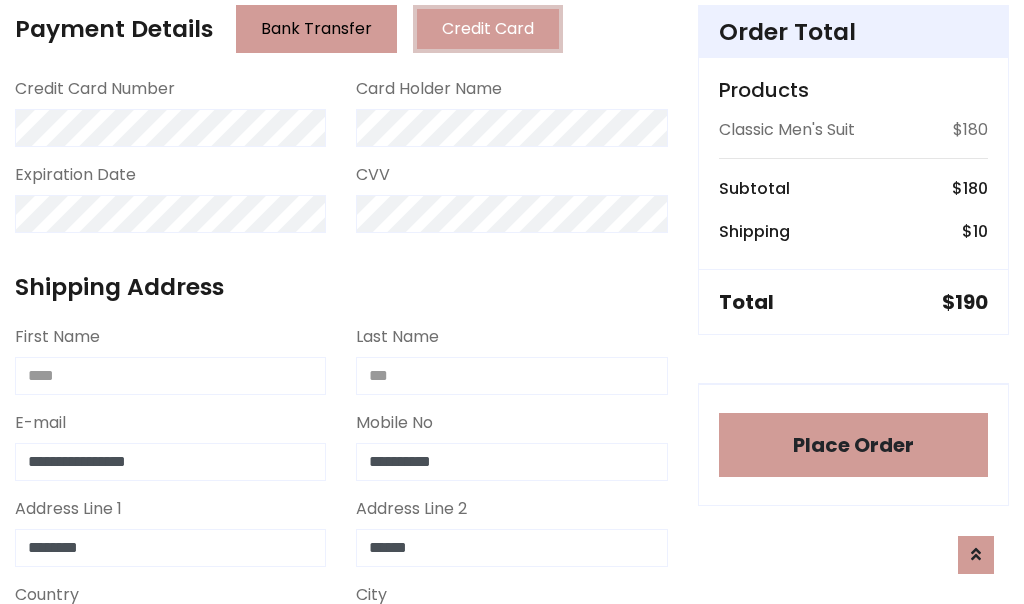 select on "*******" 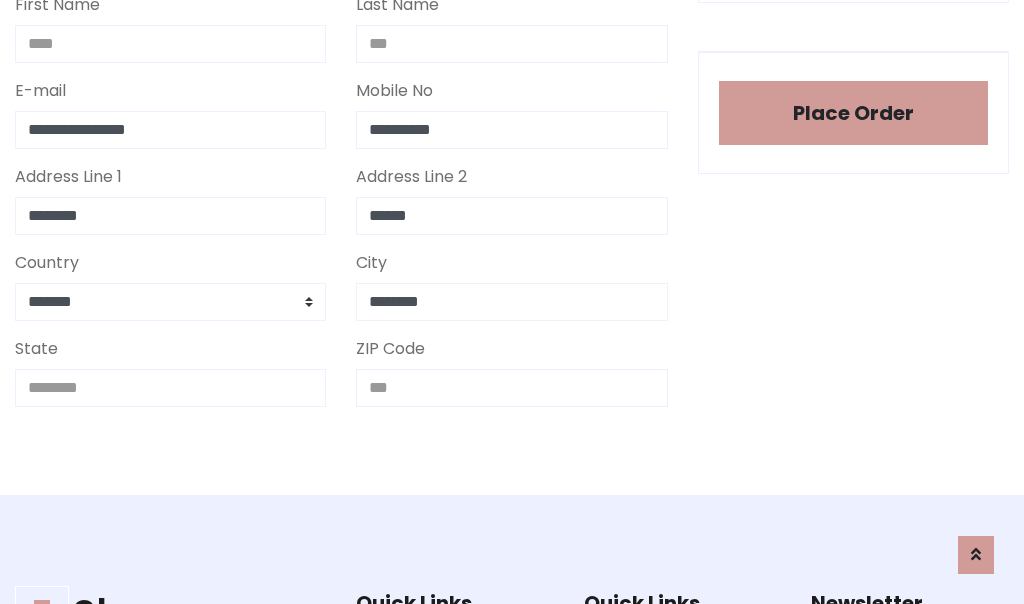 type on "********" 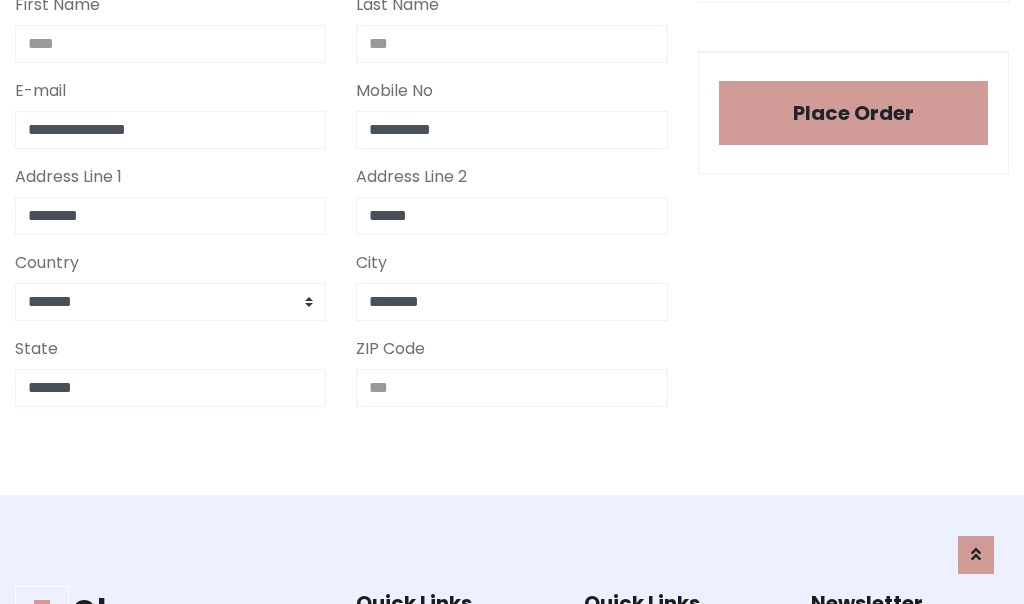 type on "*******" 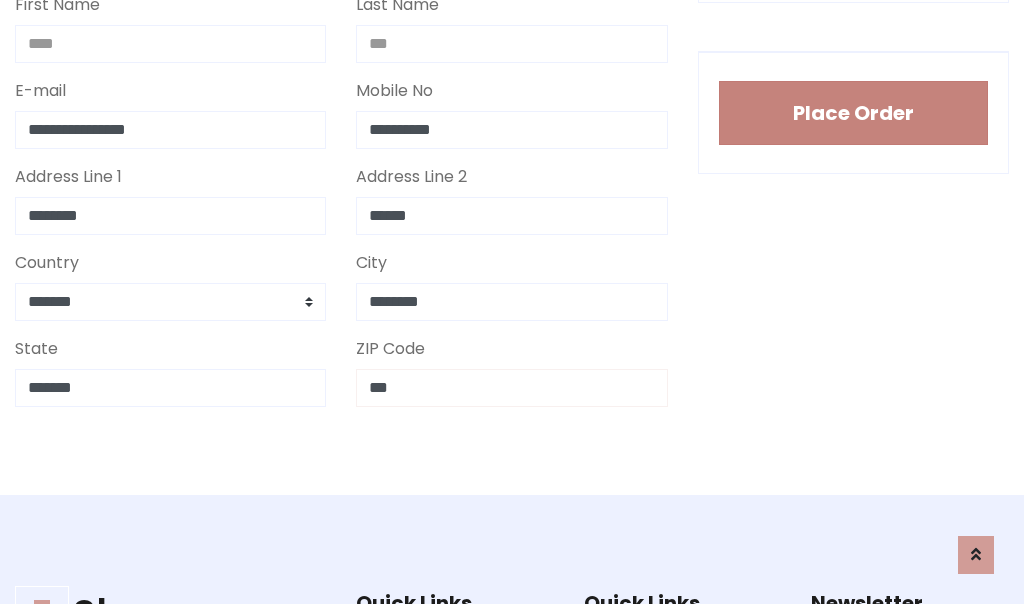 type on "***" 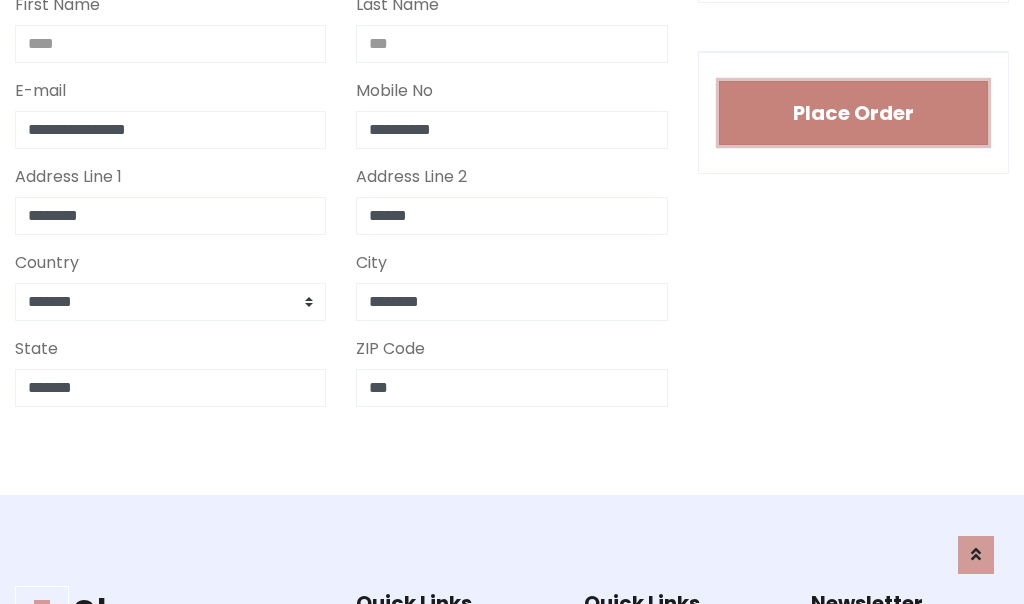 click on "Place Order" at bounding box center (853, 113) 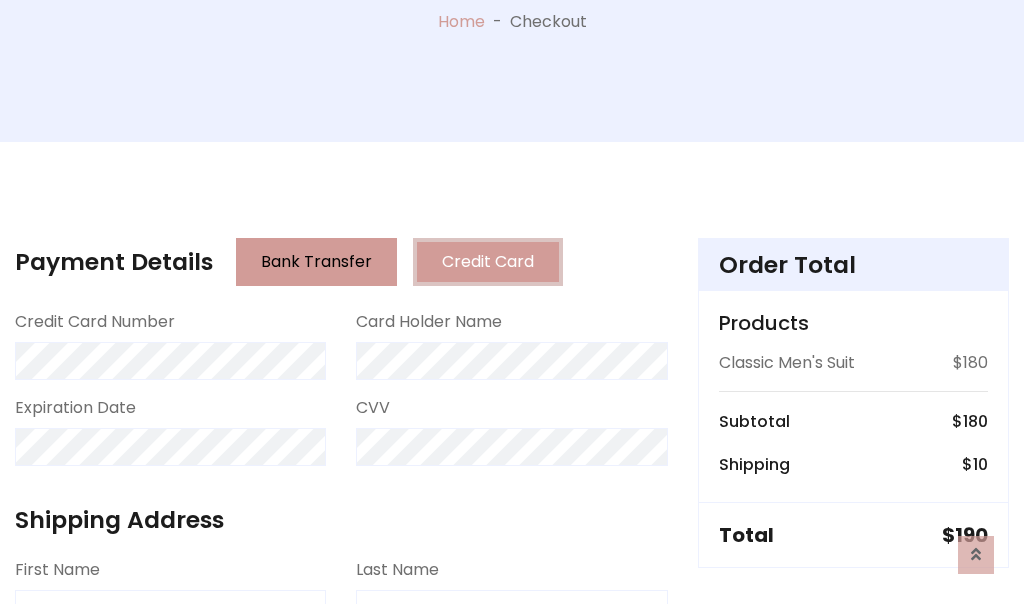 scroll, scrollTop: 0, scrollLeft: 0, axis: both 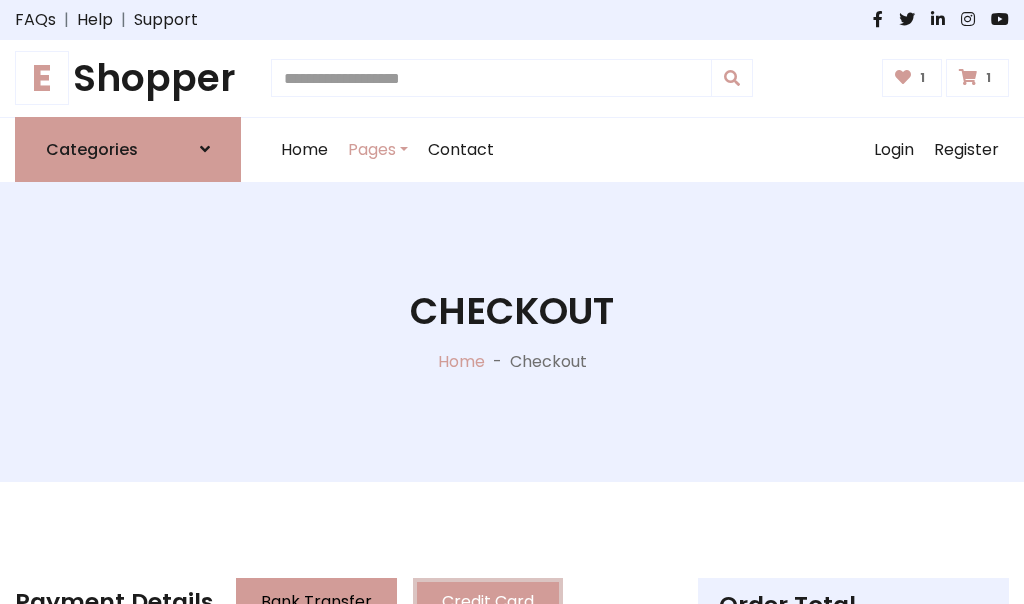 click on "E" at bounding box center [42, 78] 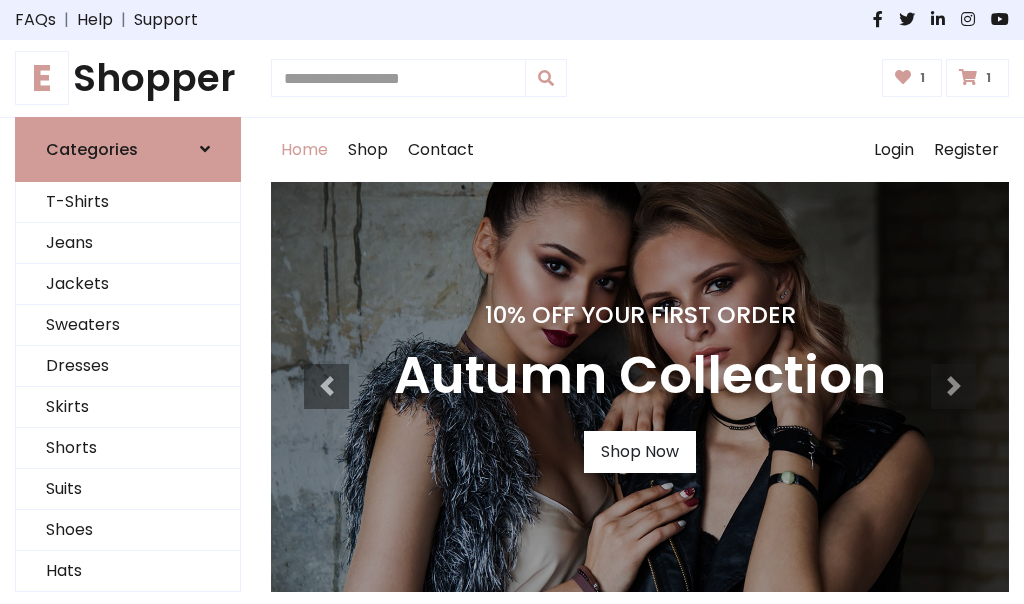 scroll, scrollTop: 0, scrollLeft: 0, axis: both 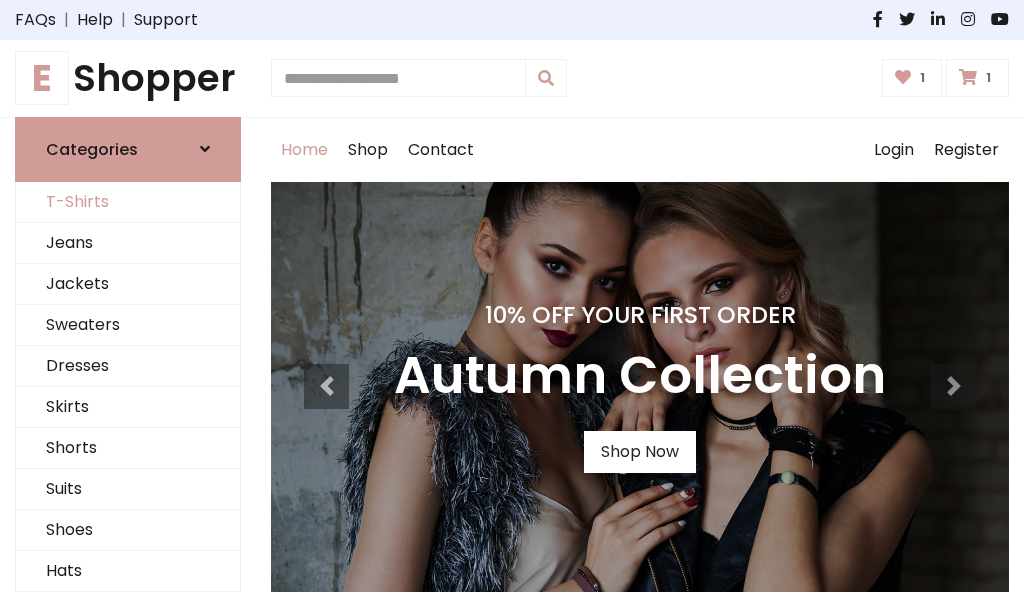 click on "T-Shirts" at bounding box center [128, 202] 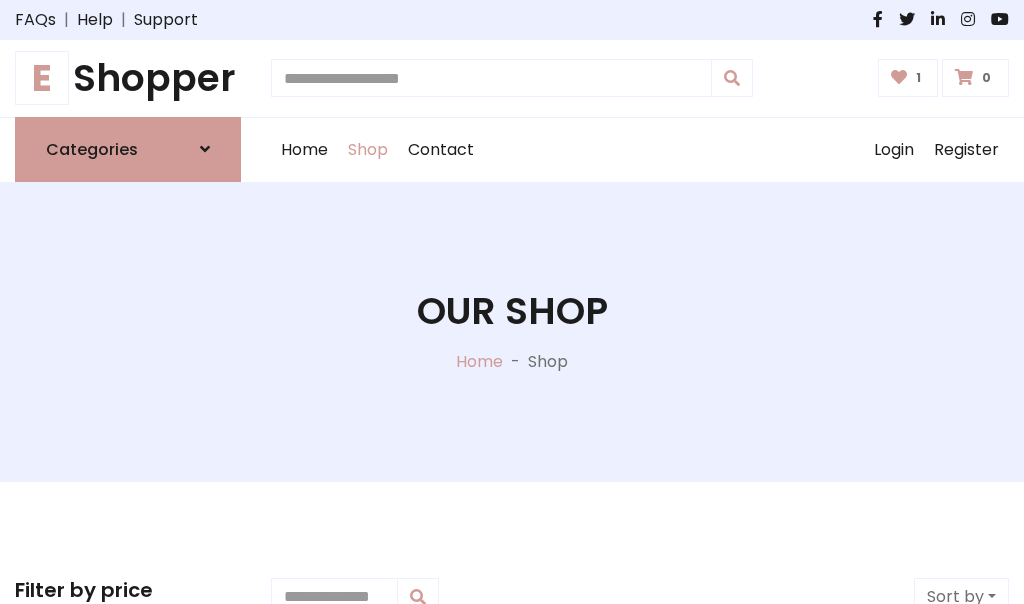 scroll, scrollTop: 0, scrollLeft: 0, axis: both 